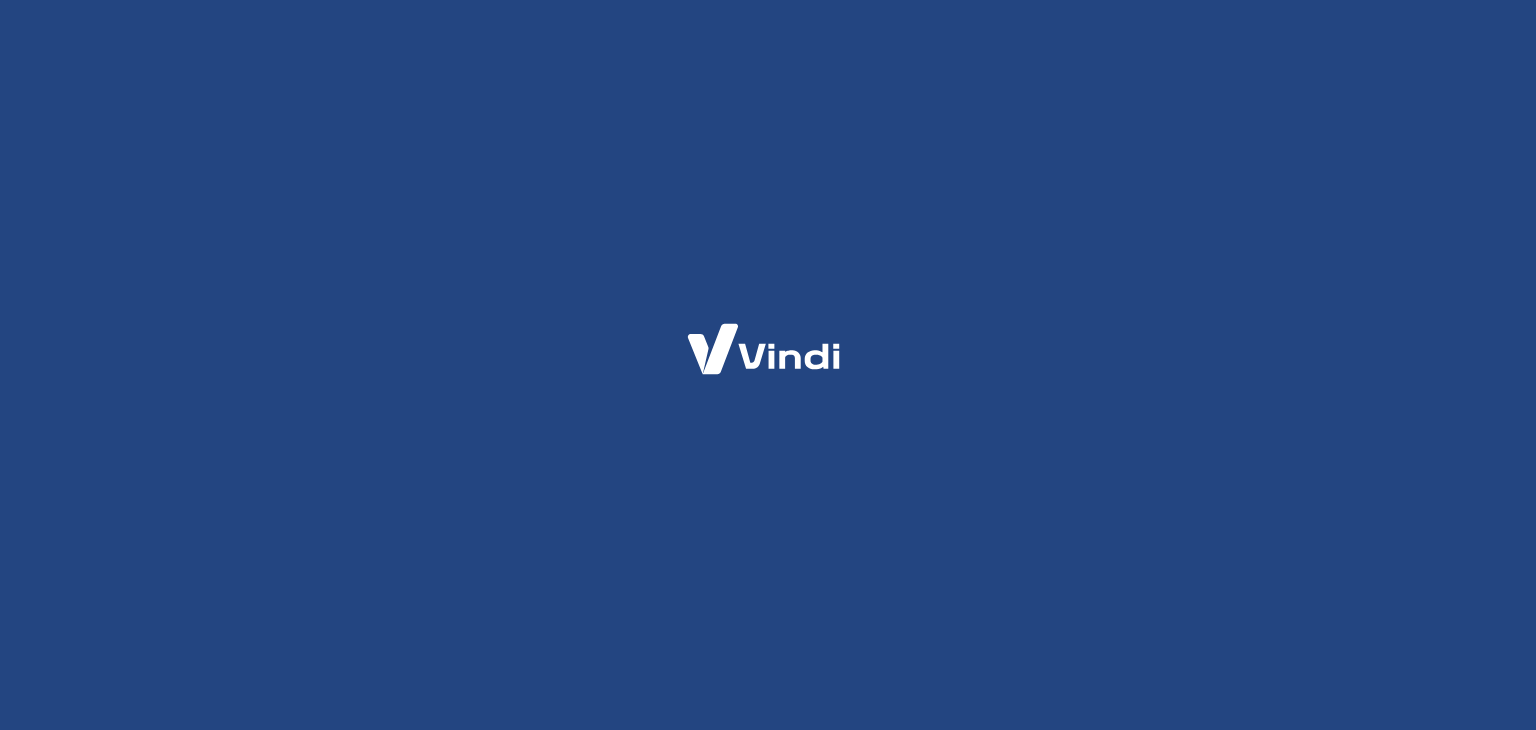 scroll, scrollTop: 0, scrollLeft: 0, axis: both 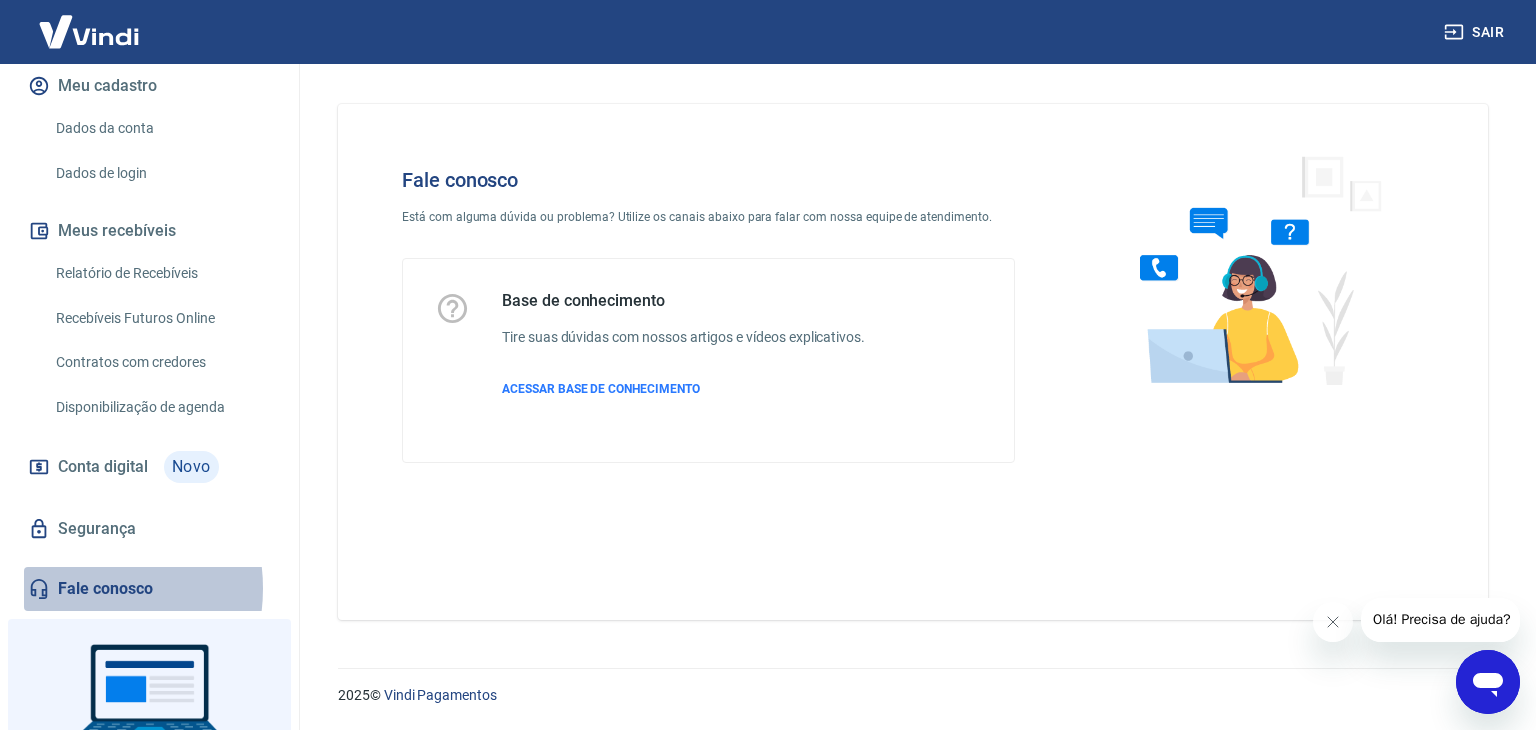 click on "Fale conosco" at bounding box center [149, 589] 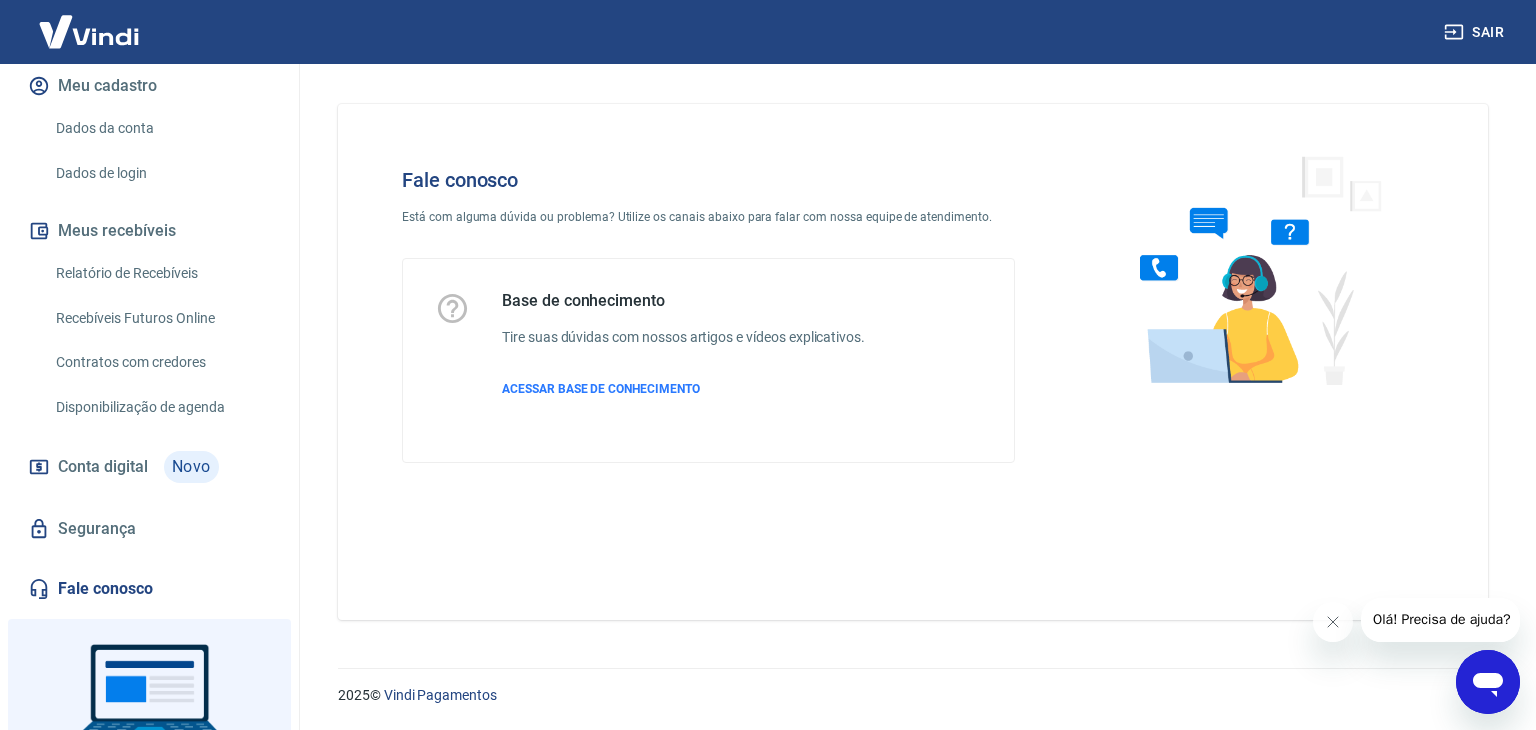 click 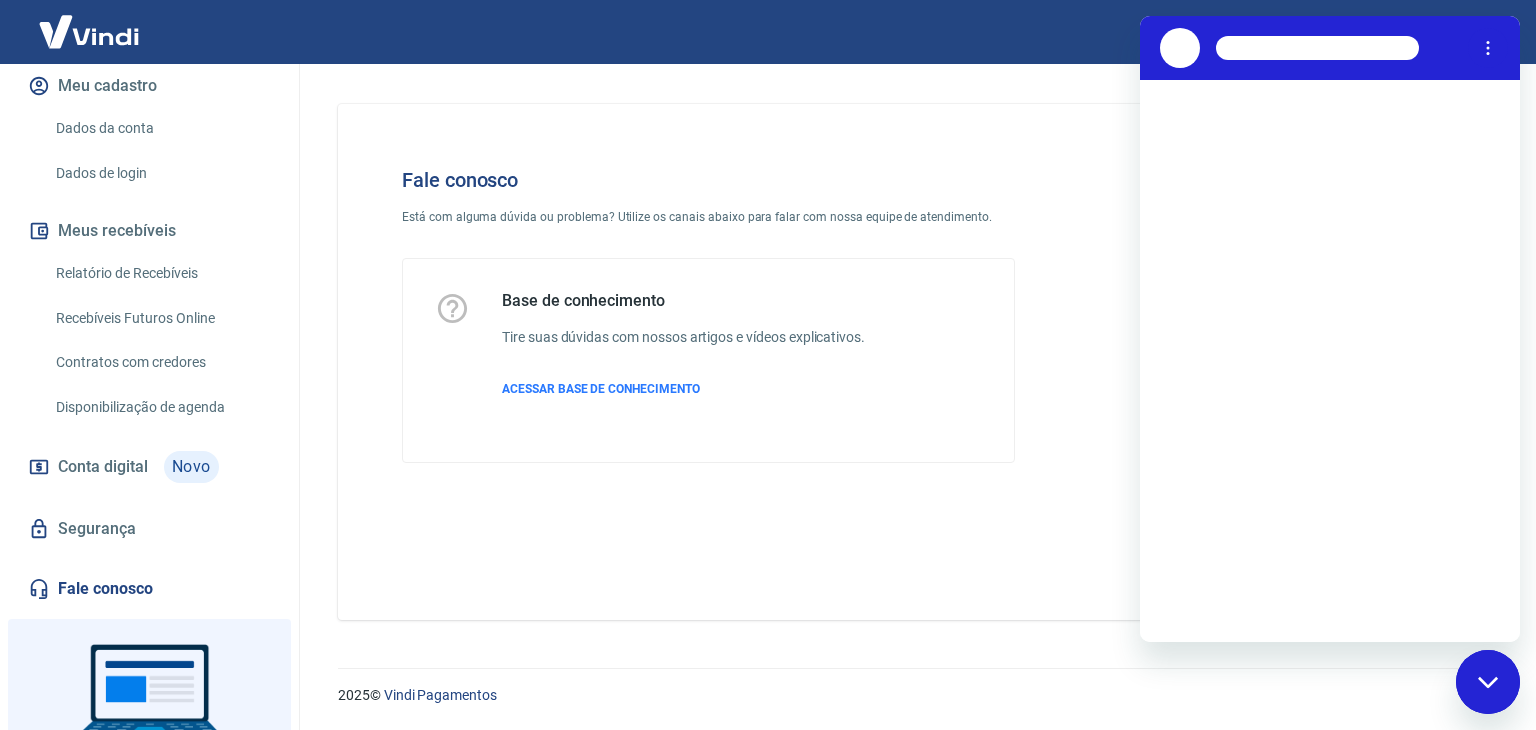 scroll, scrollTop: 0, scrollLeft: 0, axis: both 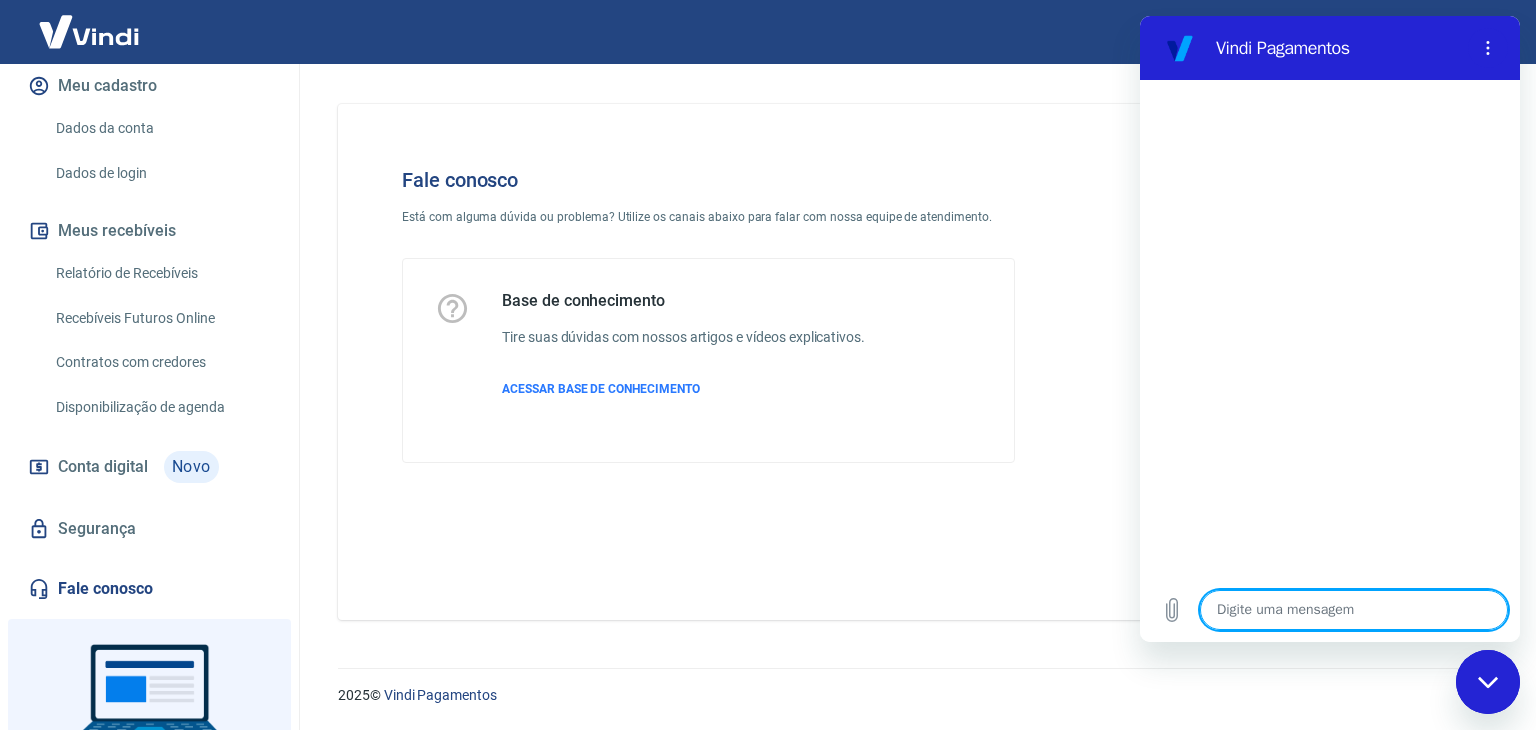 type on "N" 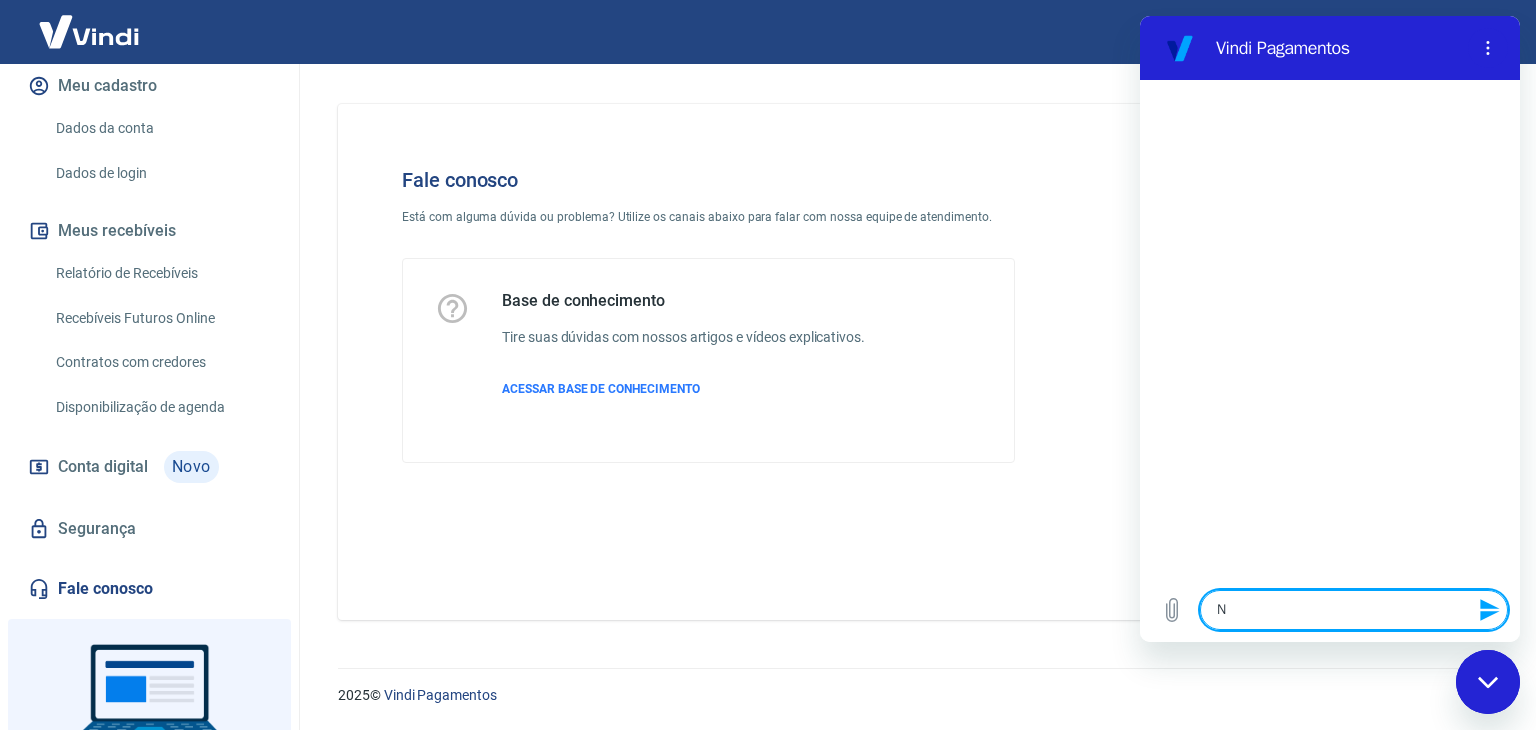 type on "No" 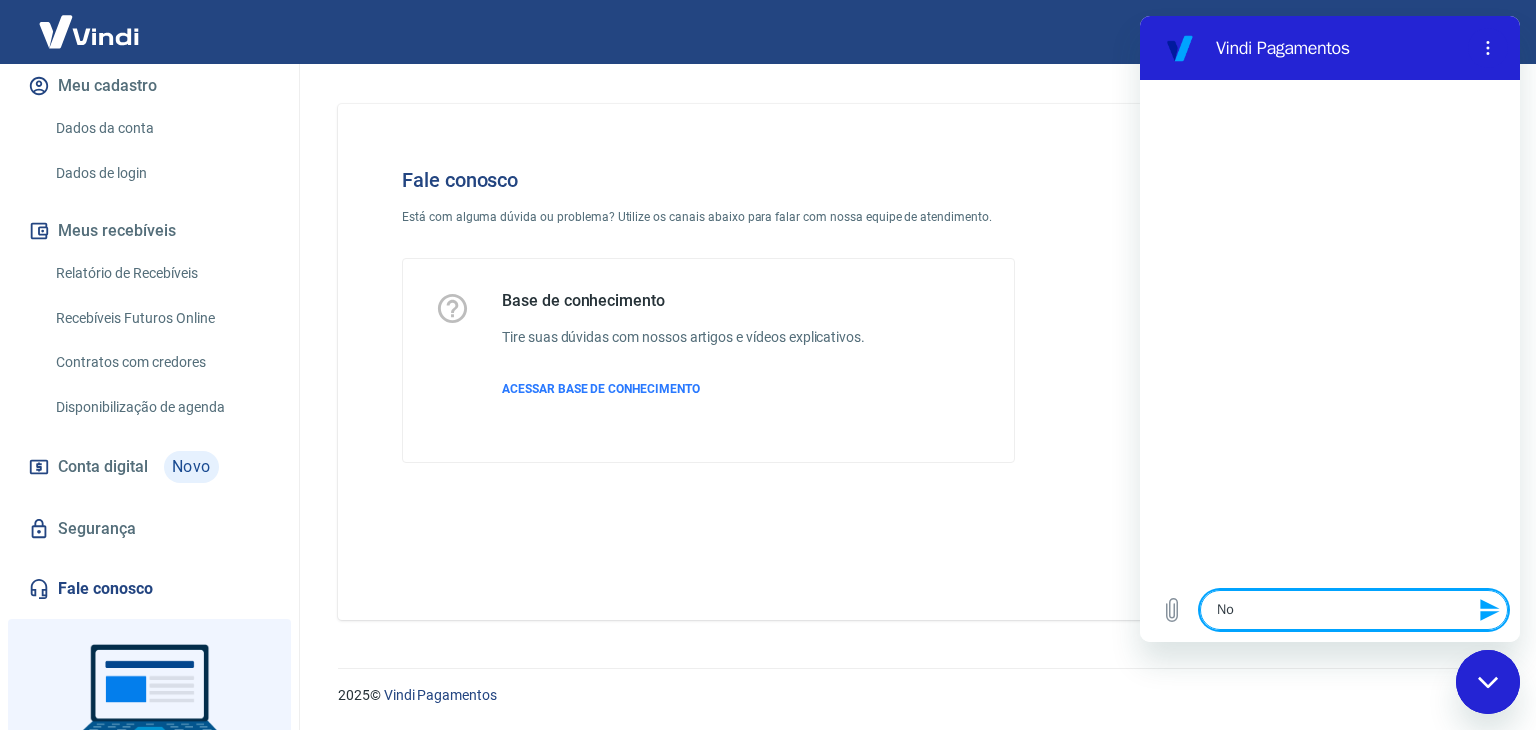 type on "Nos" 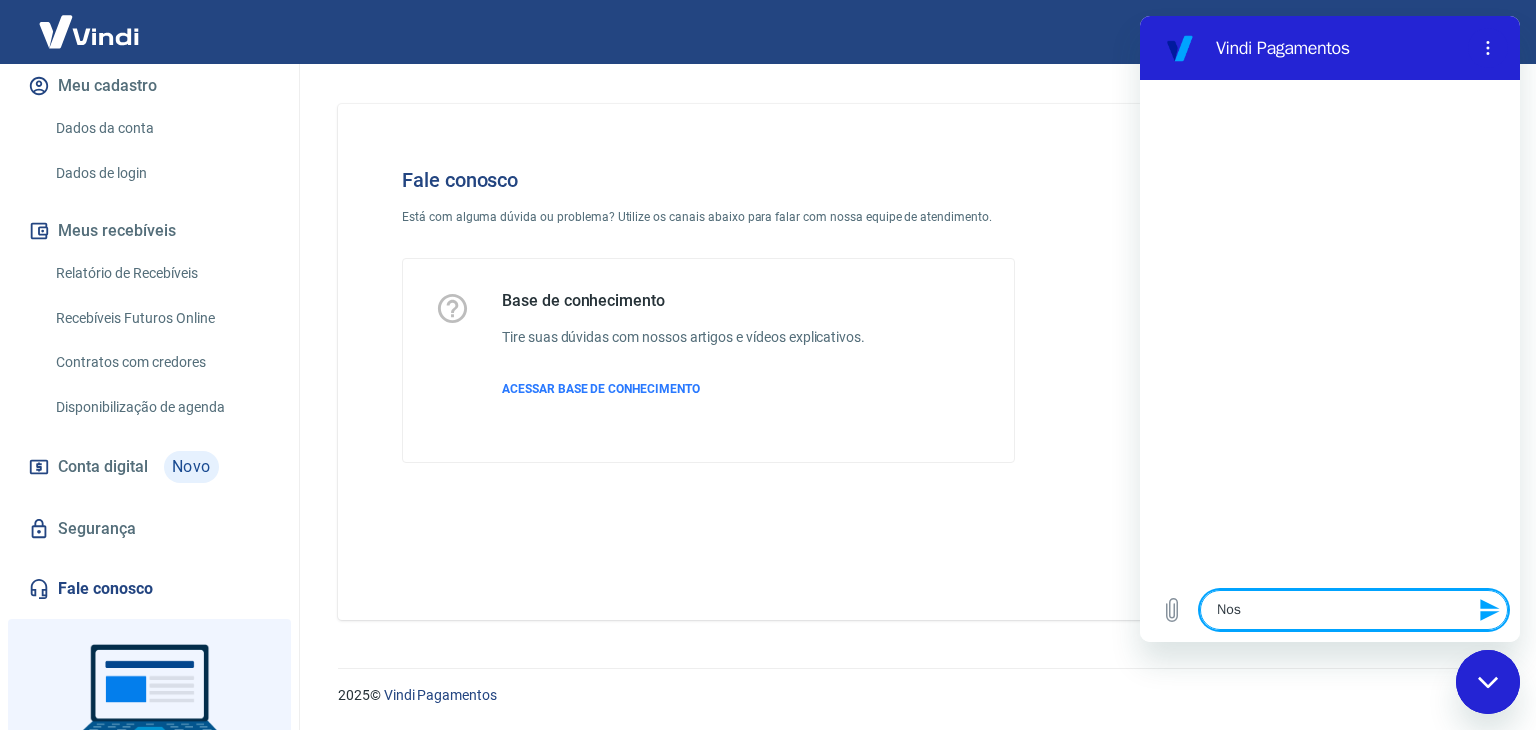 type on "Noss" 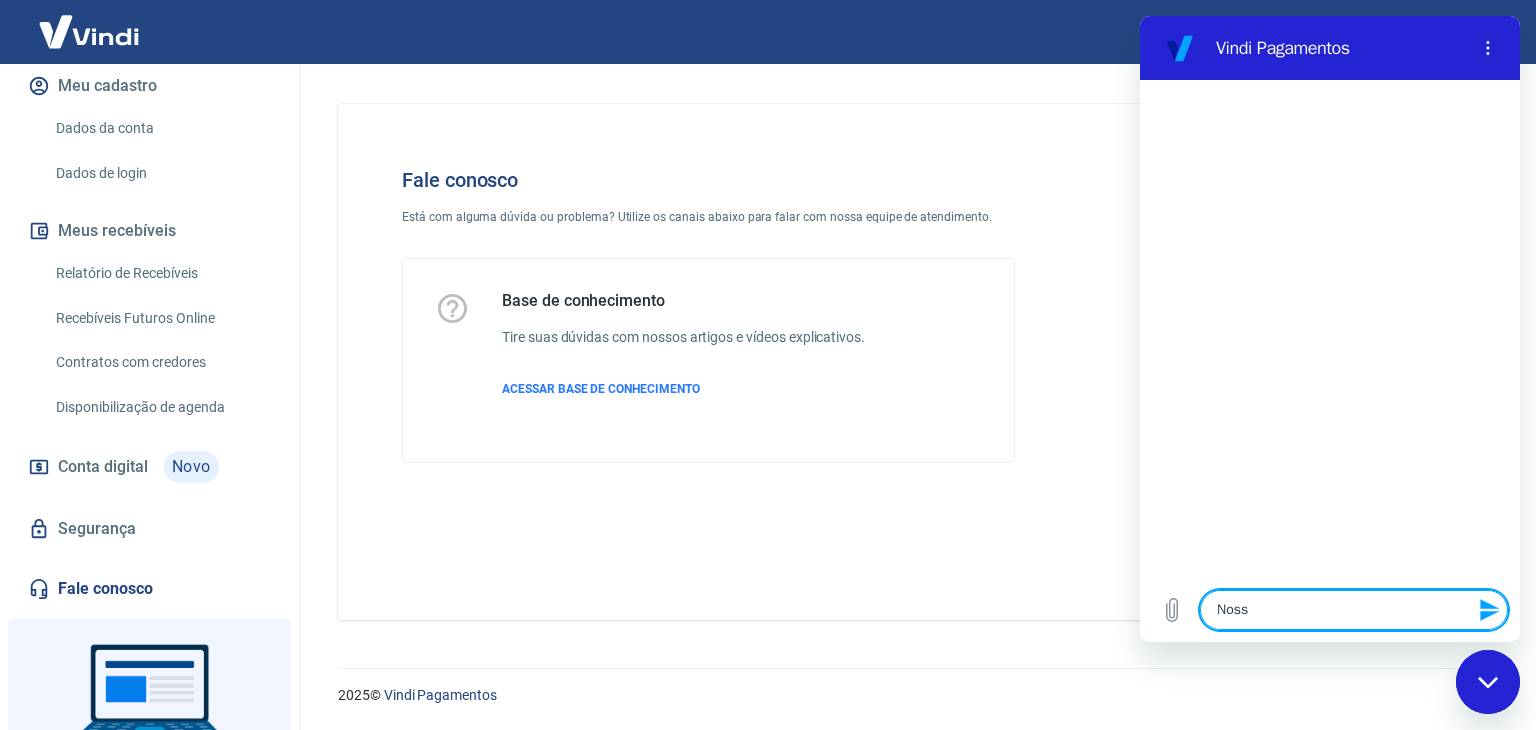 type on "Nosso" 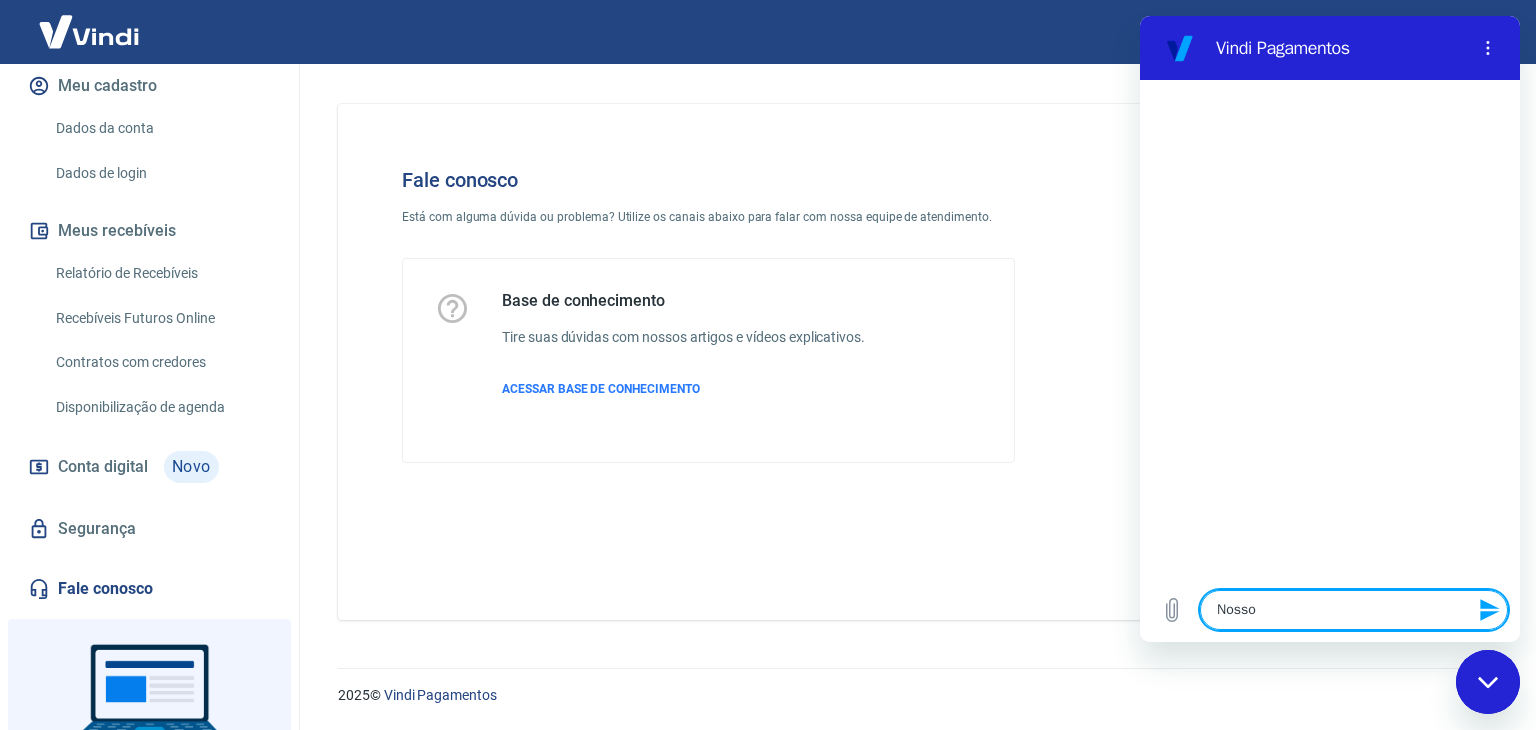 type on "Nossos" 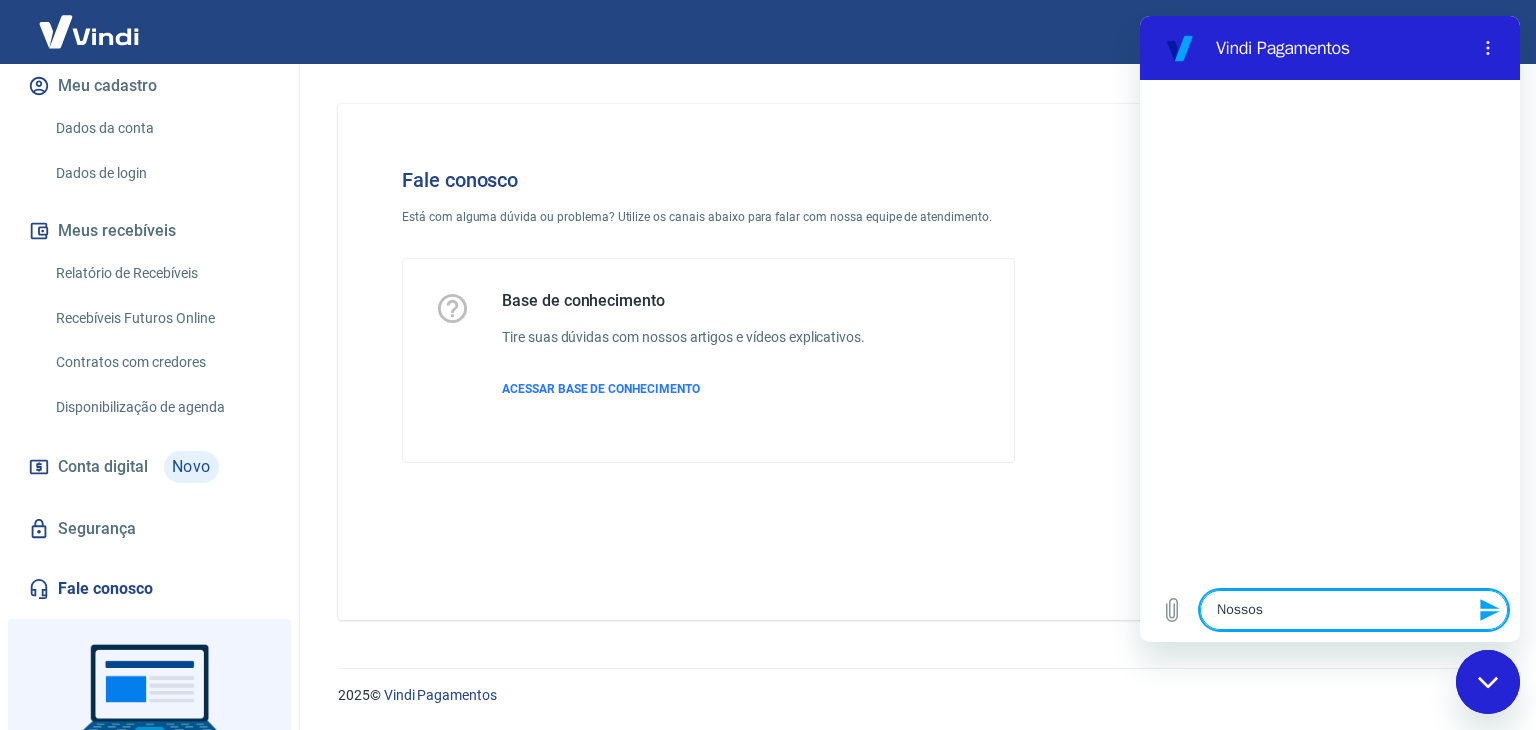 type on "Nossos" 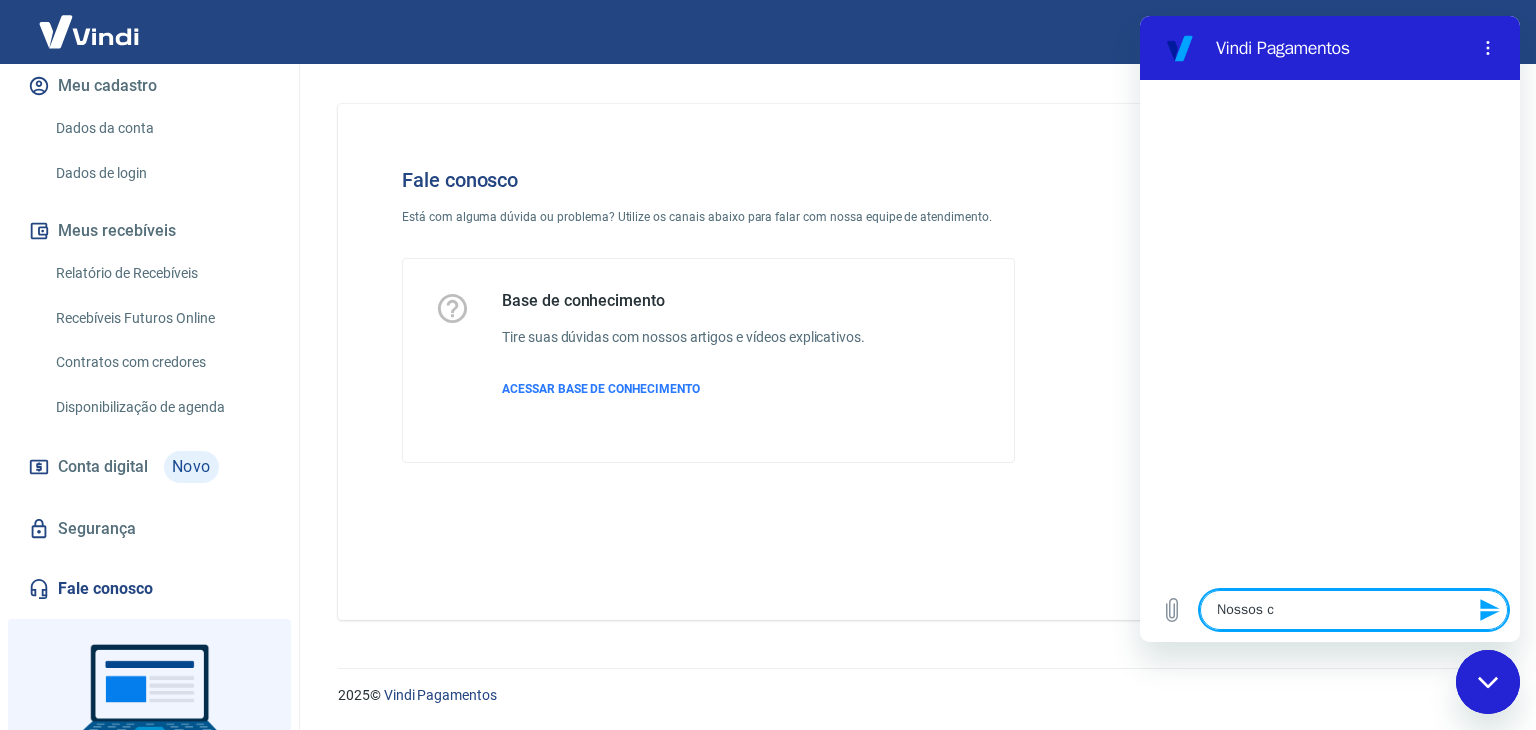 type on "Nossos cl" 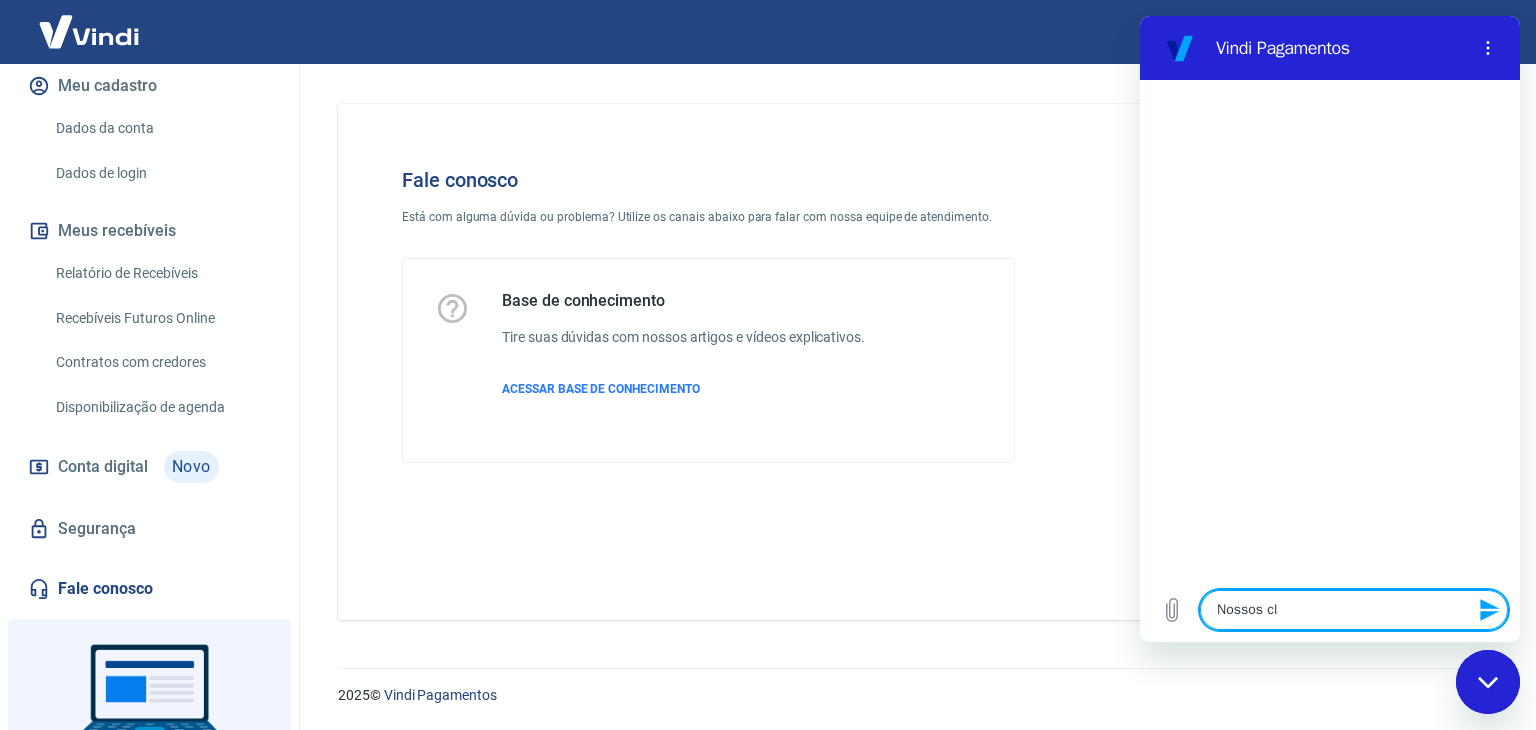 type on "Nossos cli" 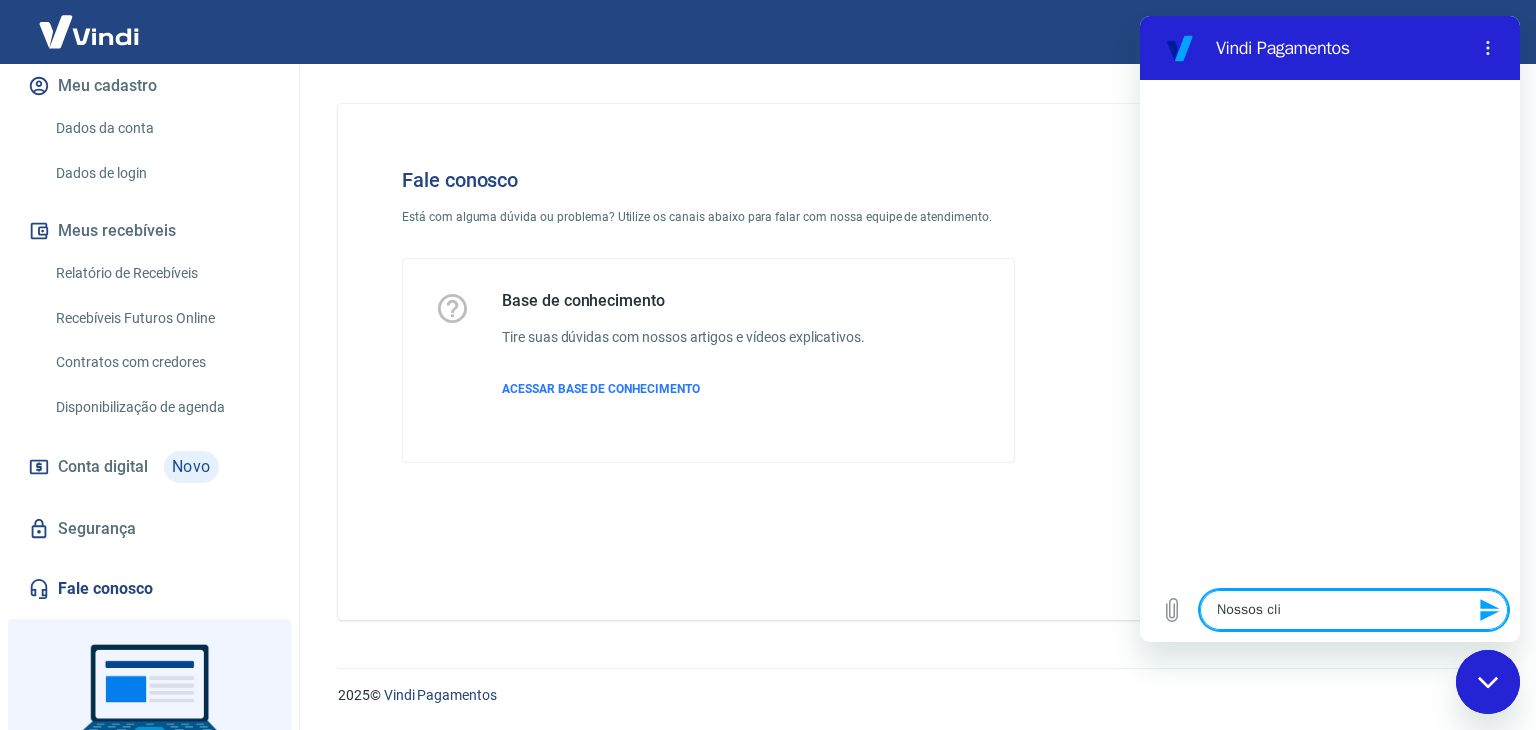 type on "Nossos clie" 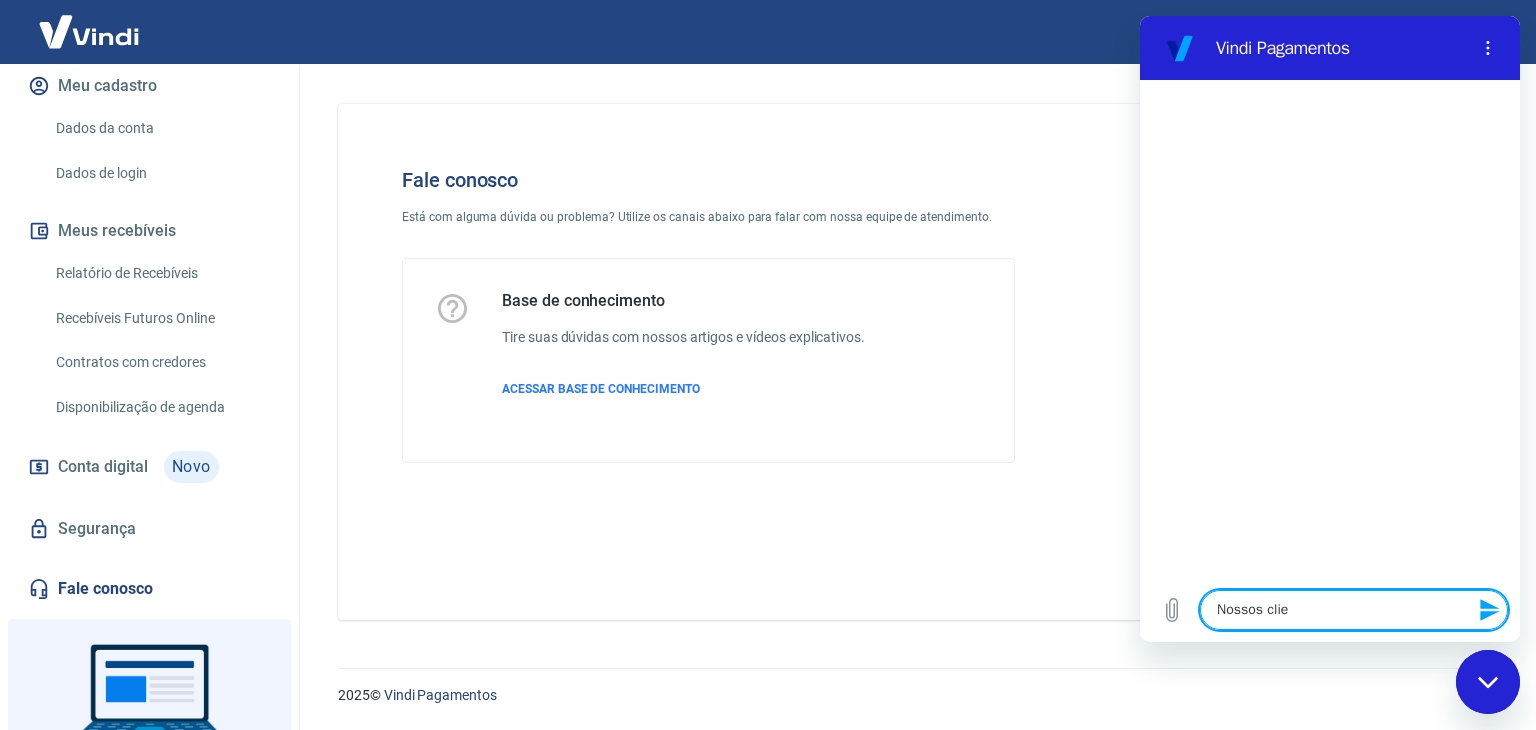 type on "Nossos clien" 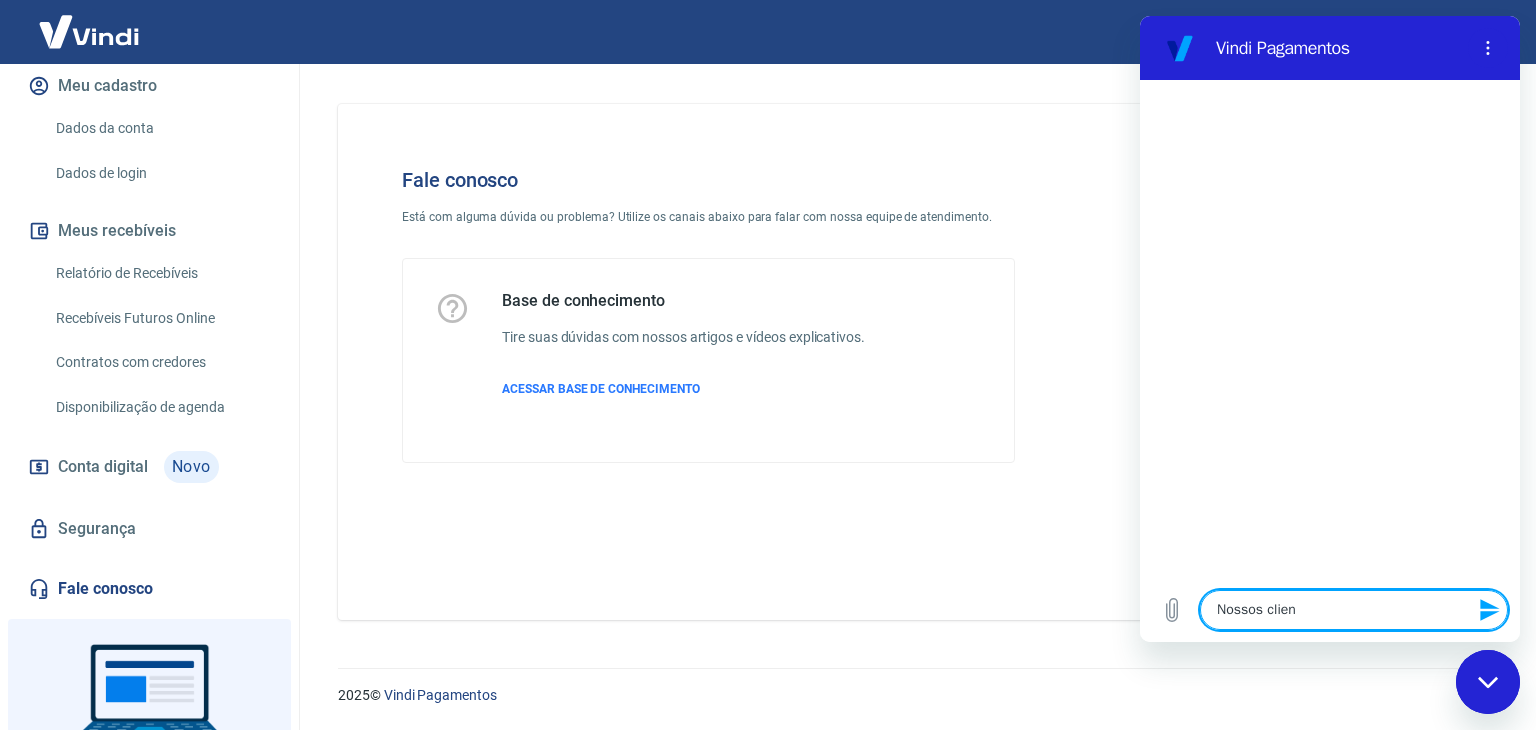 type on "Nossos client" 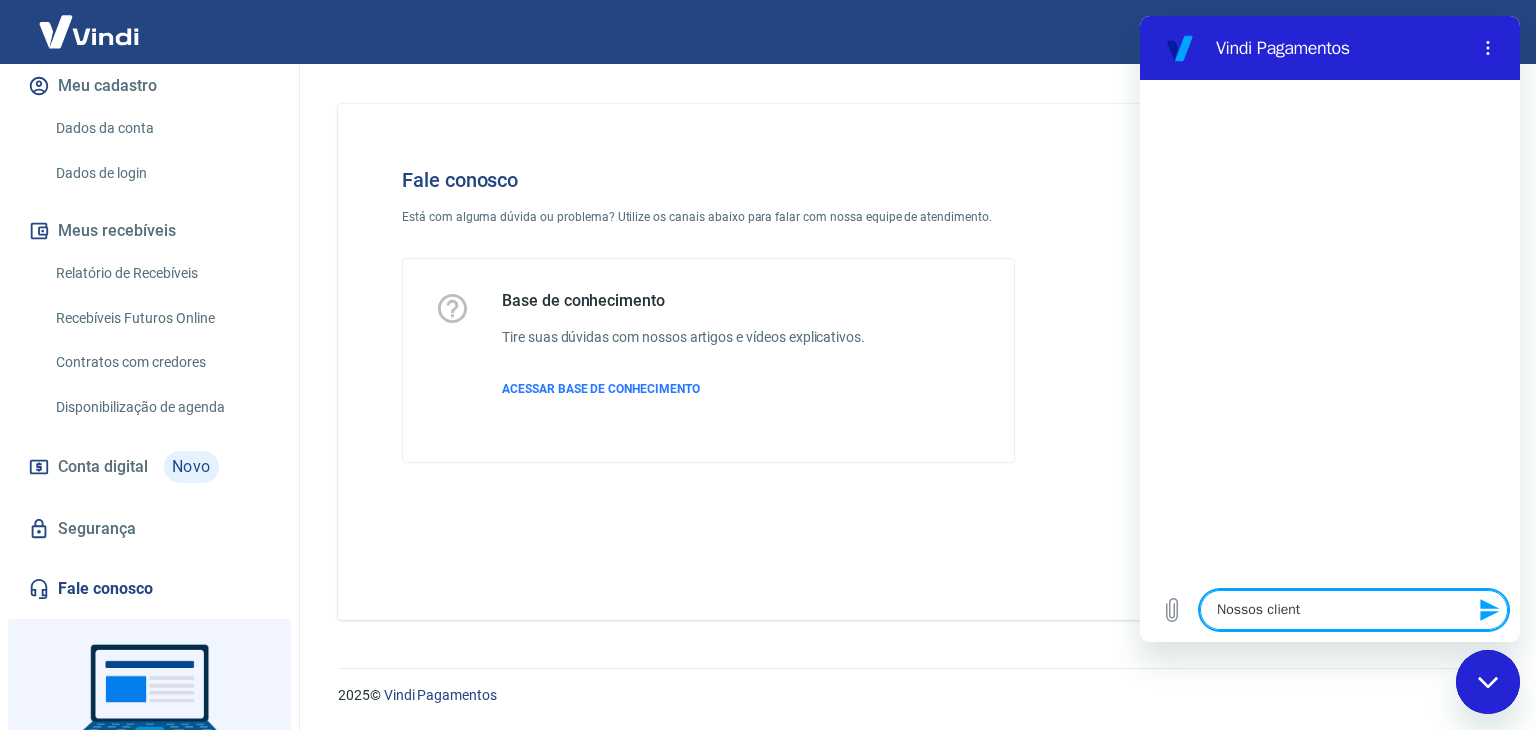 type on "Nossos cliente" 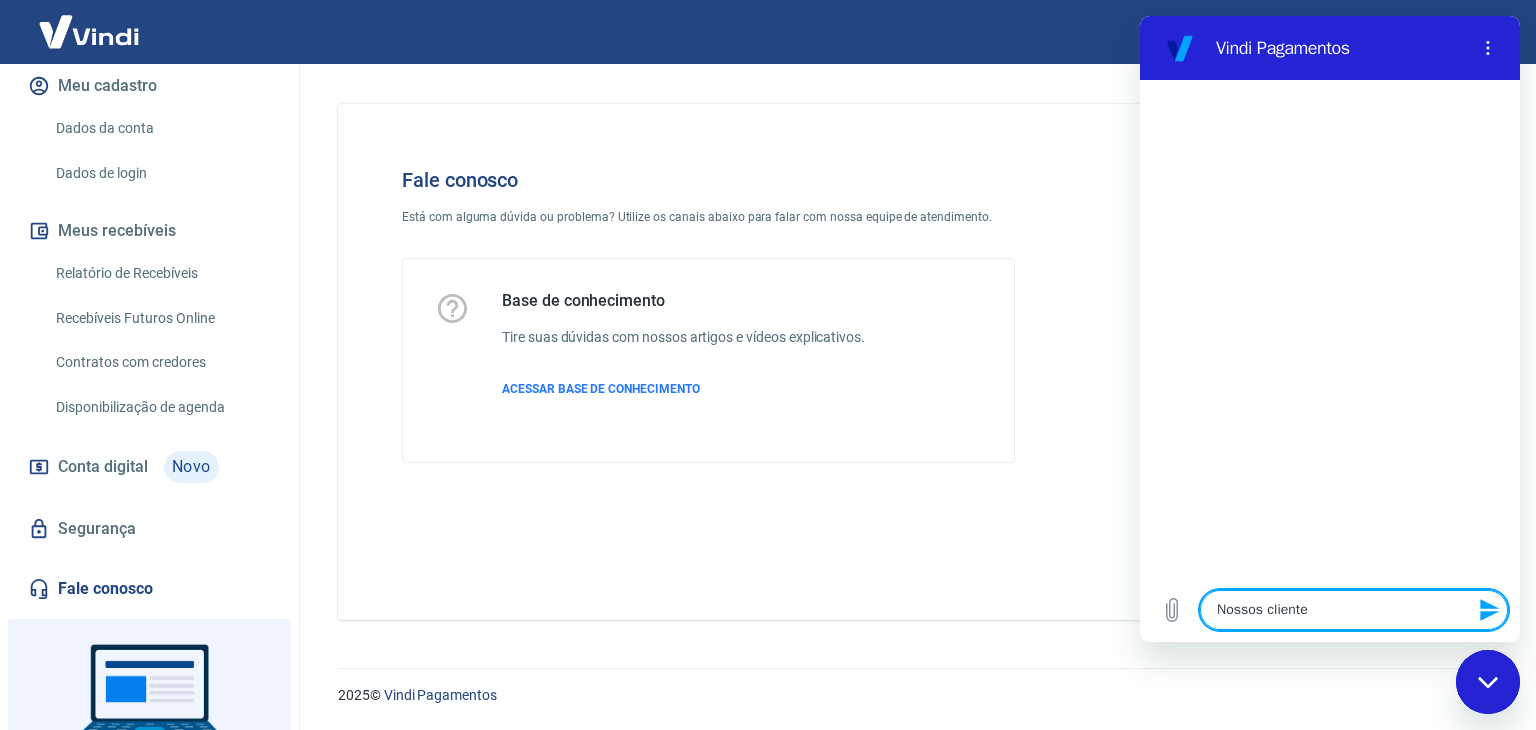 type on "Nossos clientes" 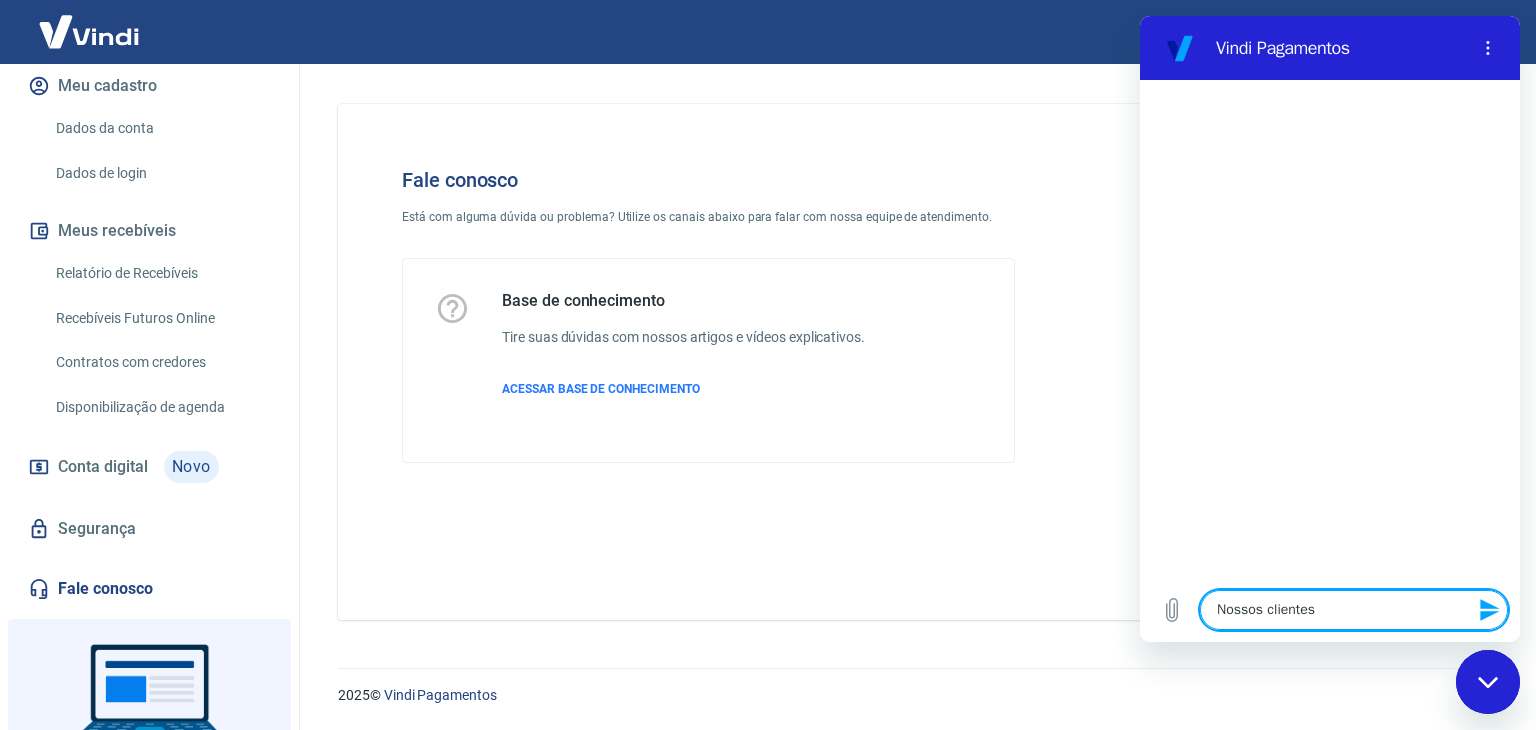 type on "Nossos clientes" 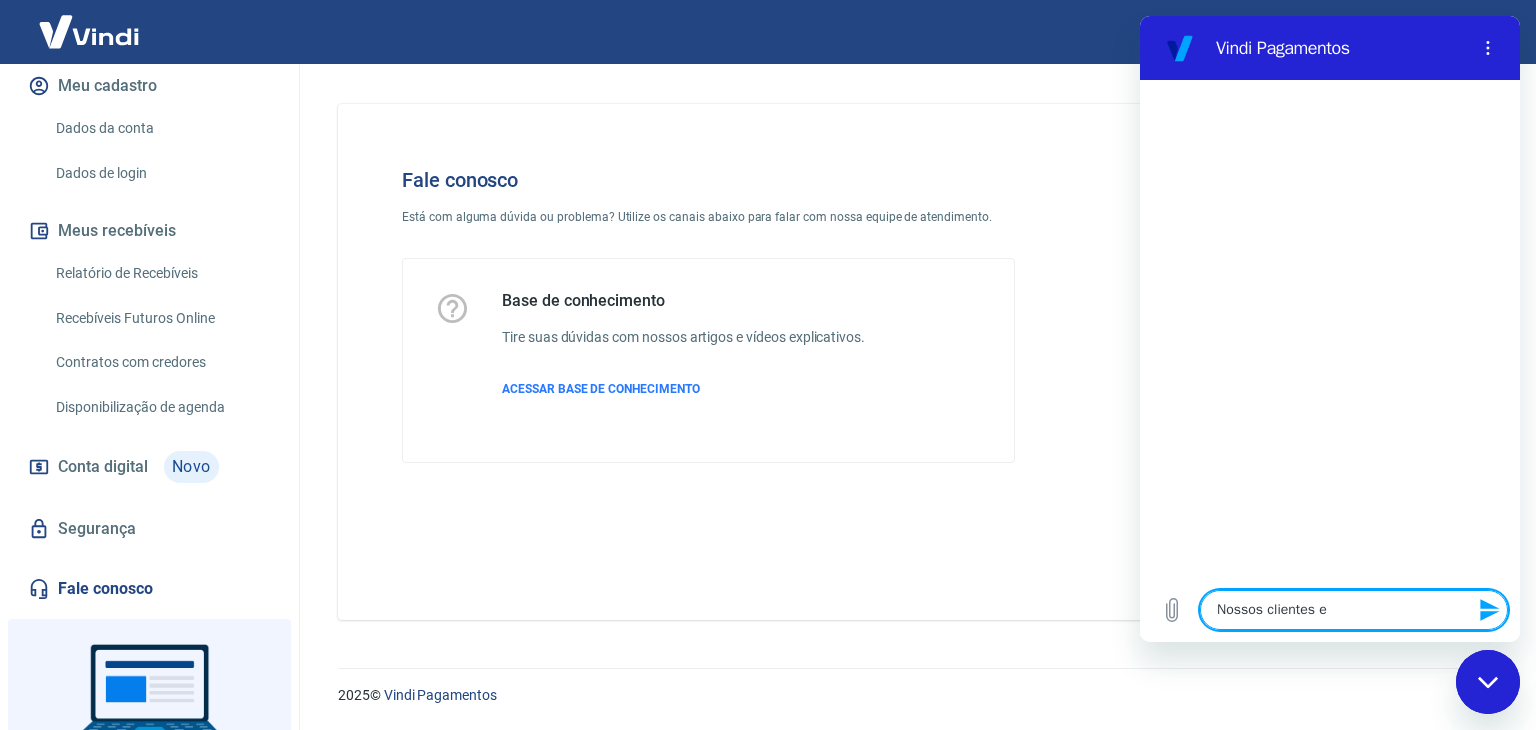 type on "x" 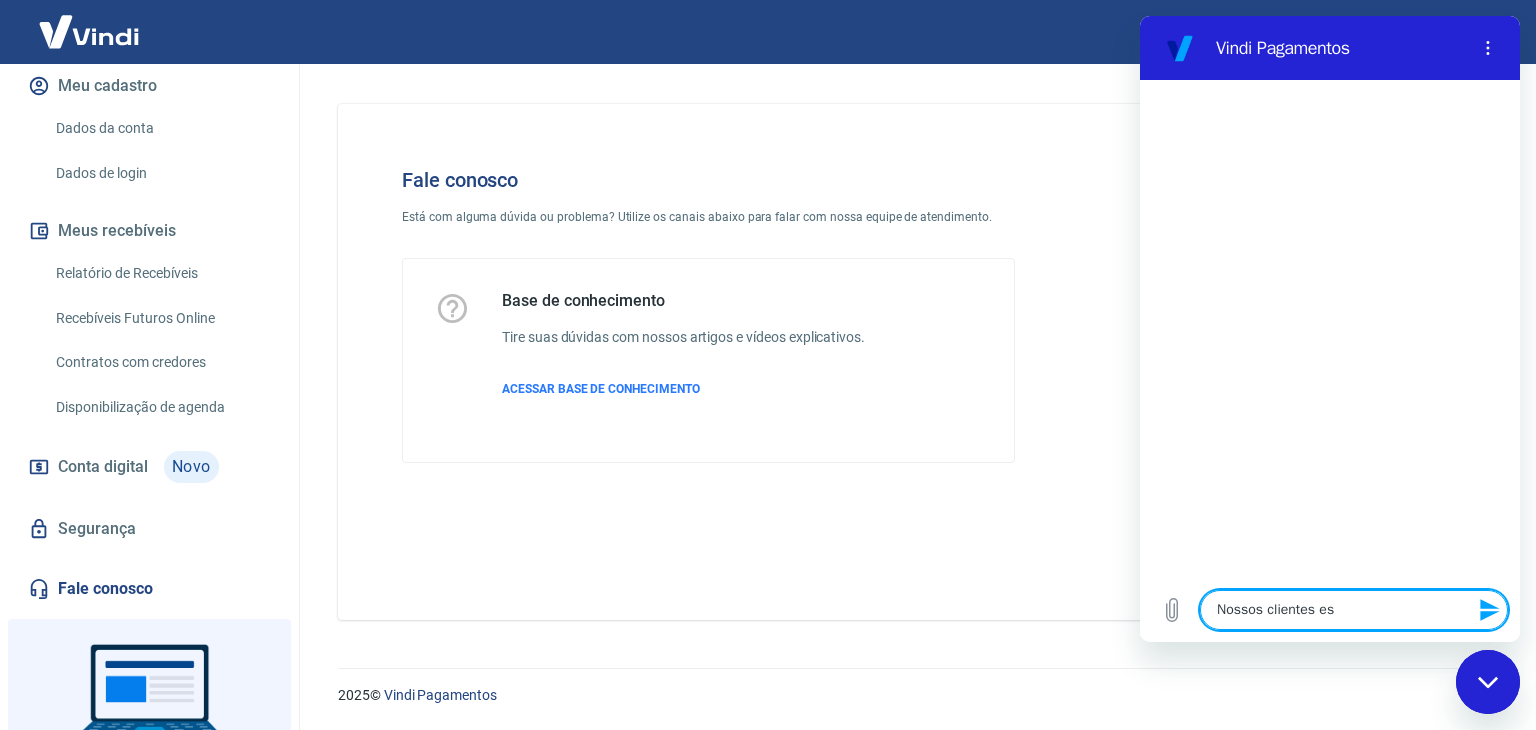 type on "Nossos clientes est" 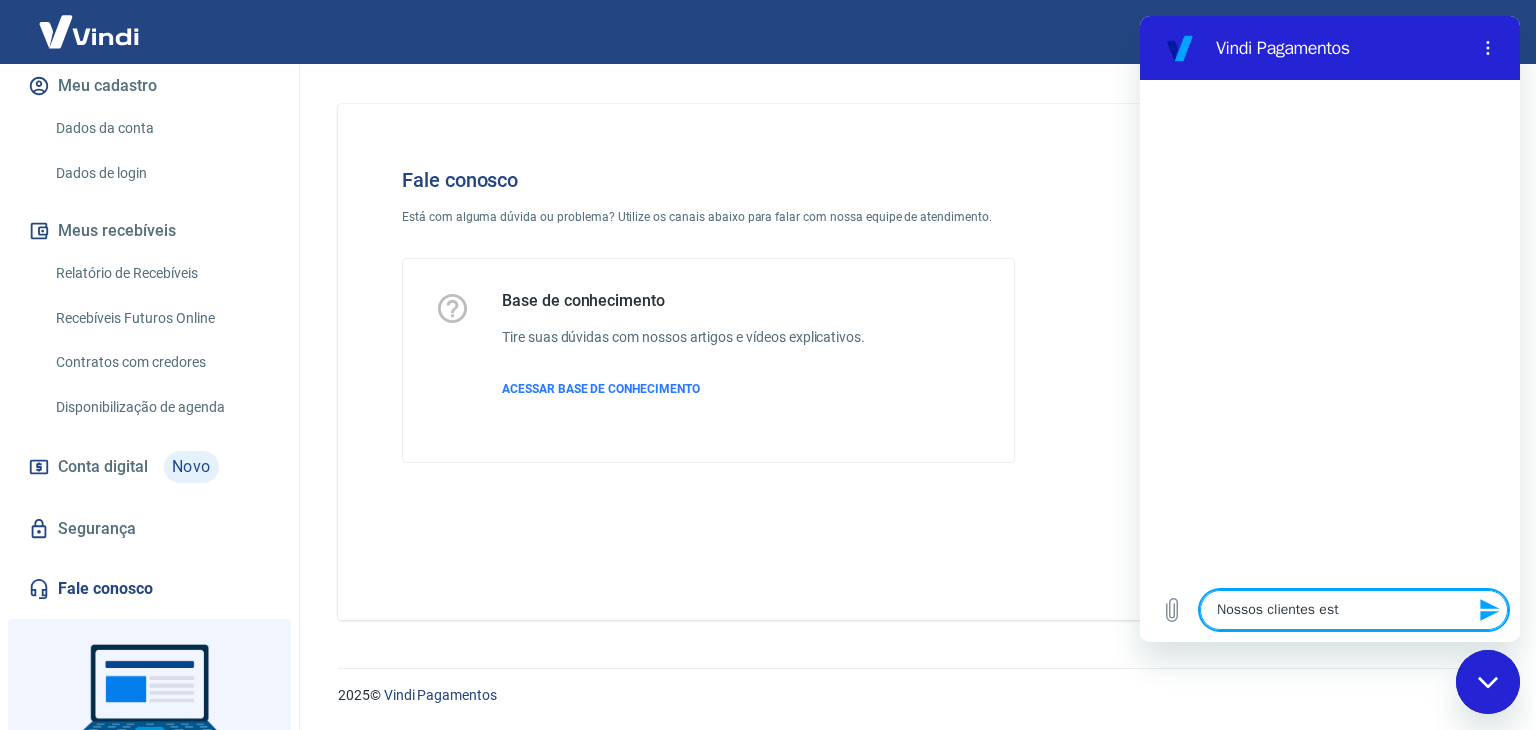 type on "x" 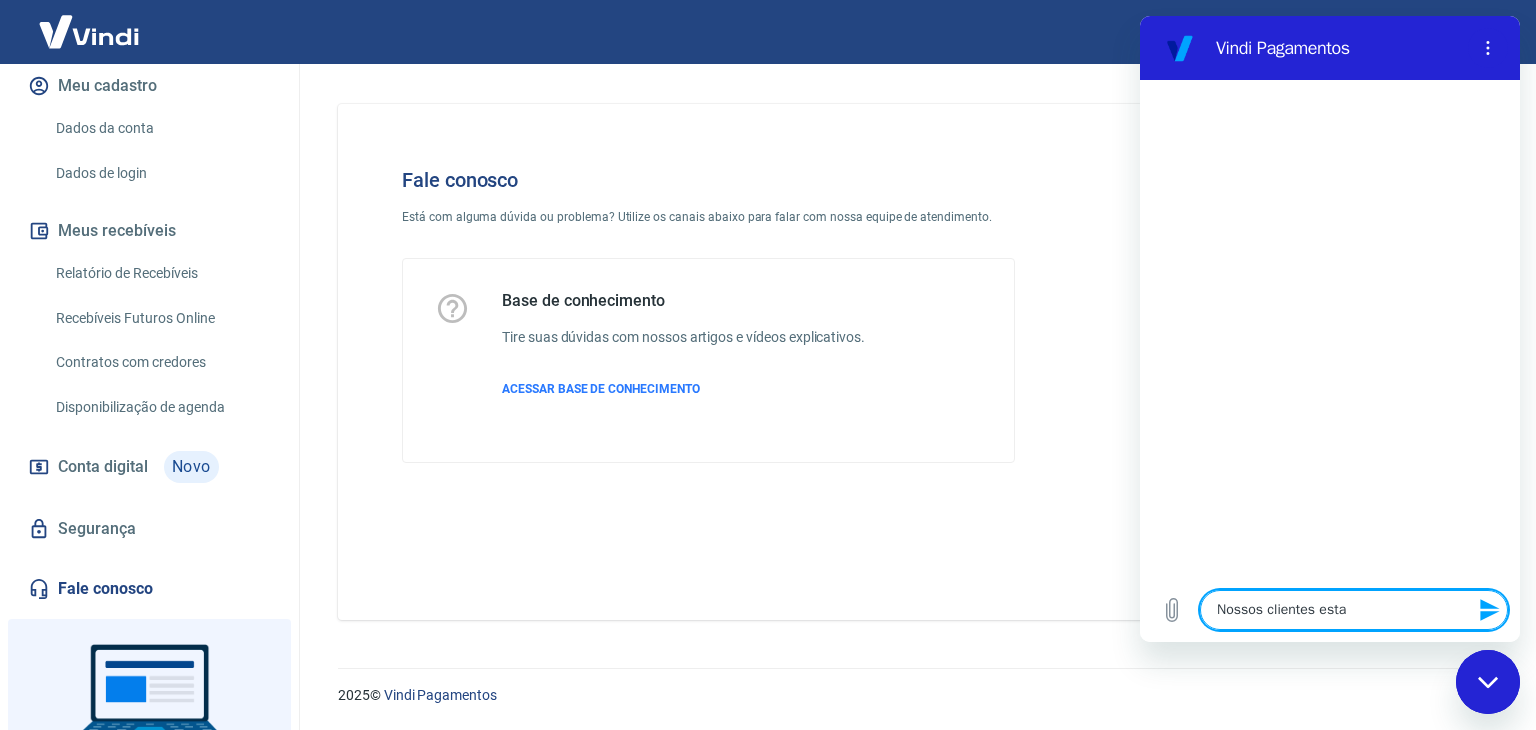 type on "Nossos clientes estao" 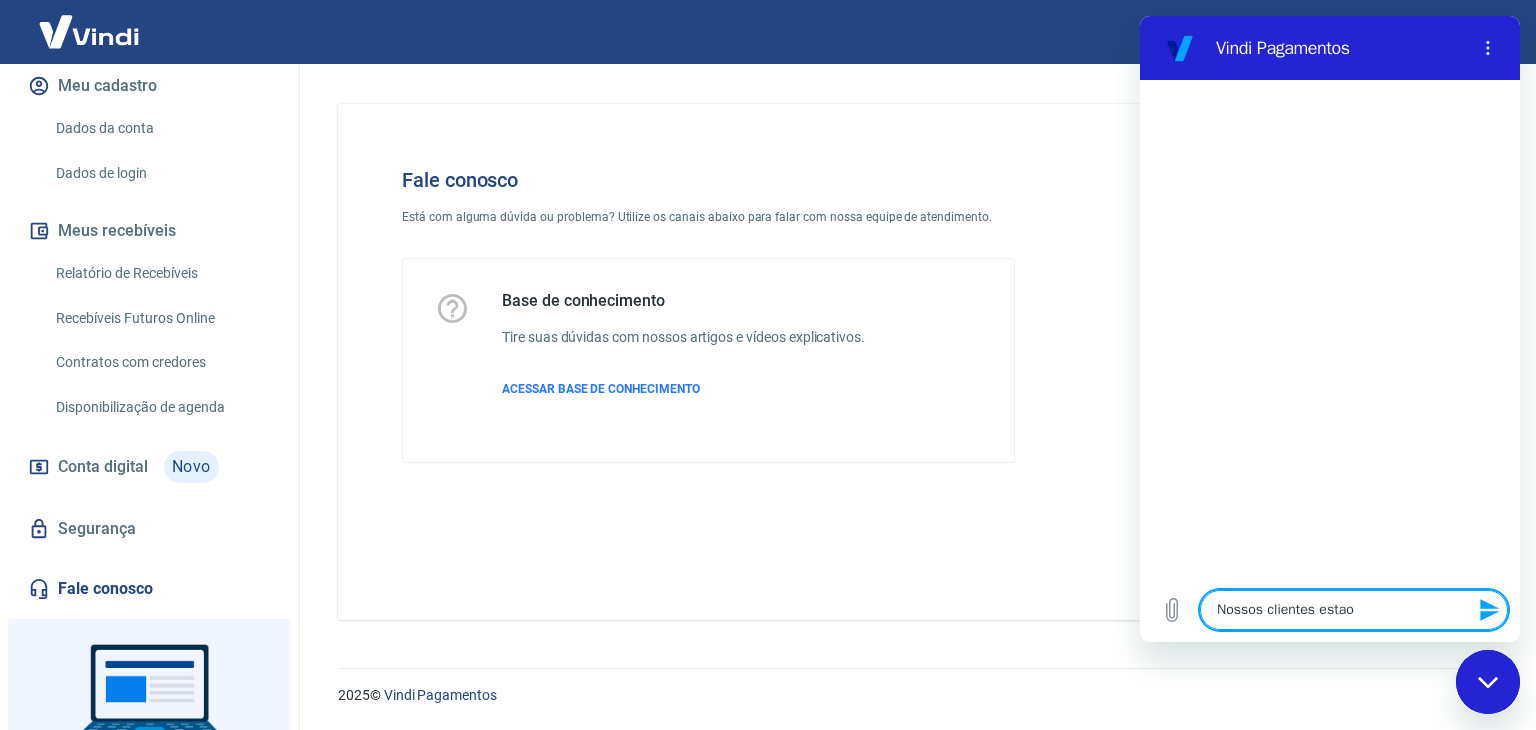 type on "Nossos clientes estao" 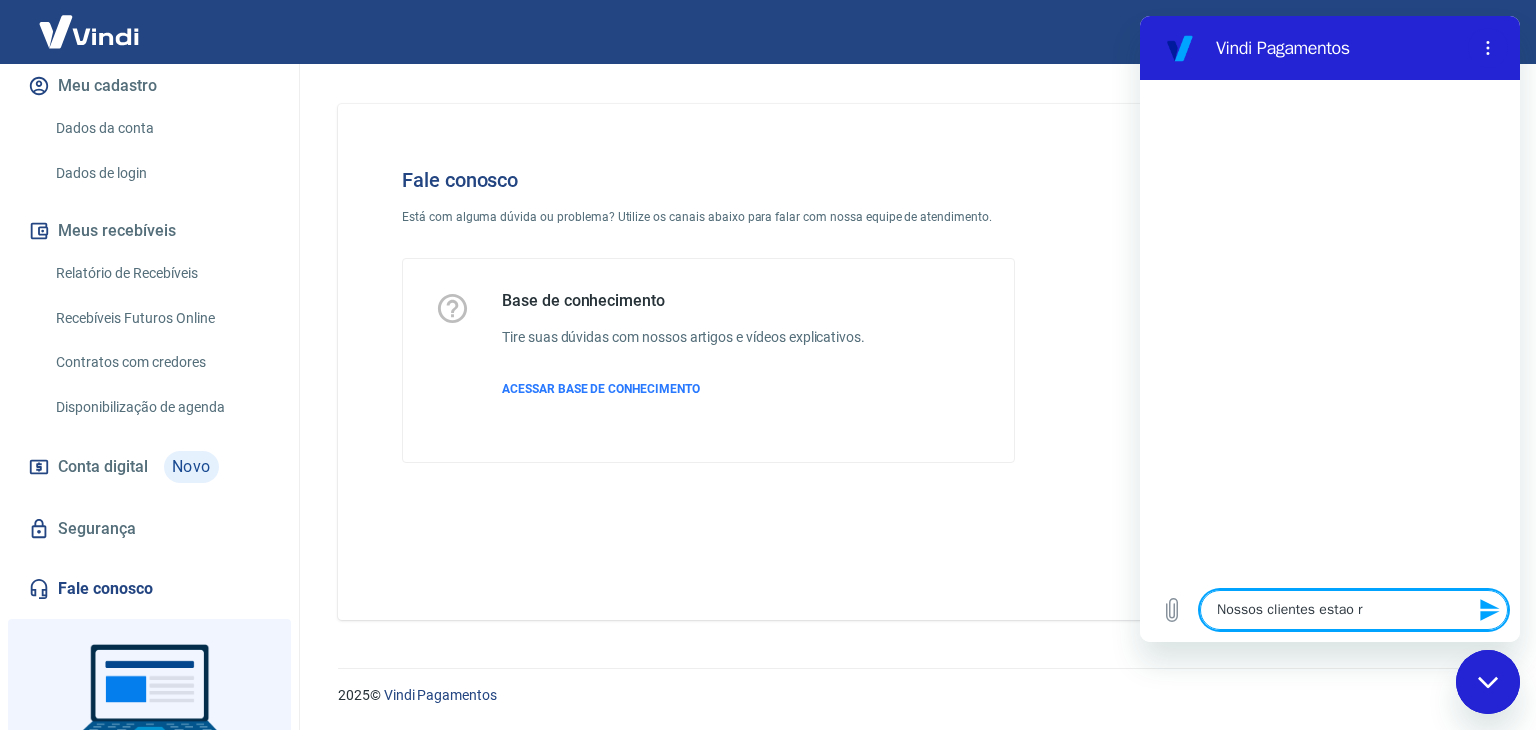 type on "Nossos clientes estao re" 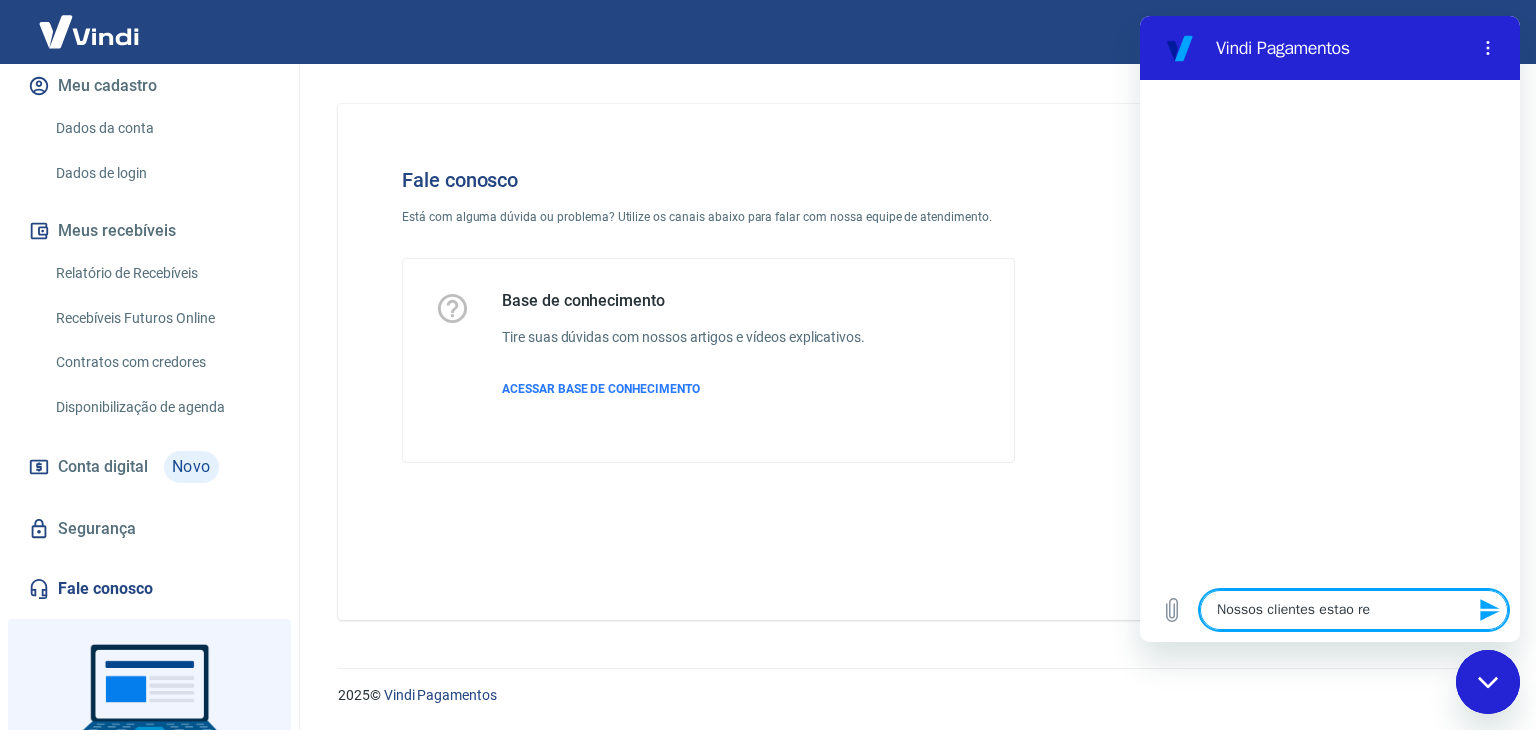 type on "Nossos clientes estao rec" 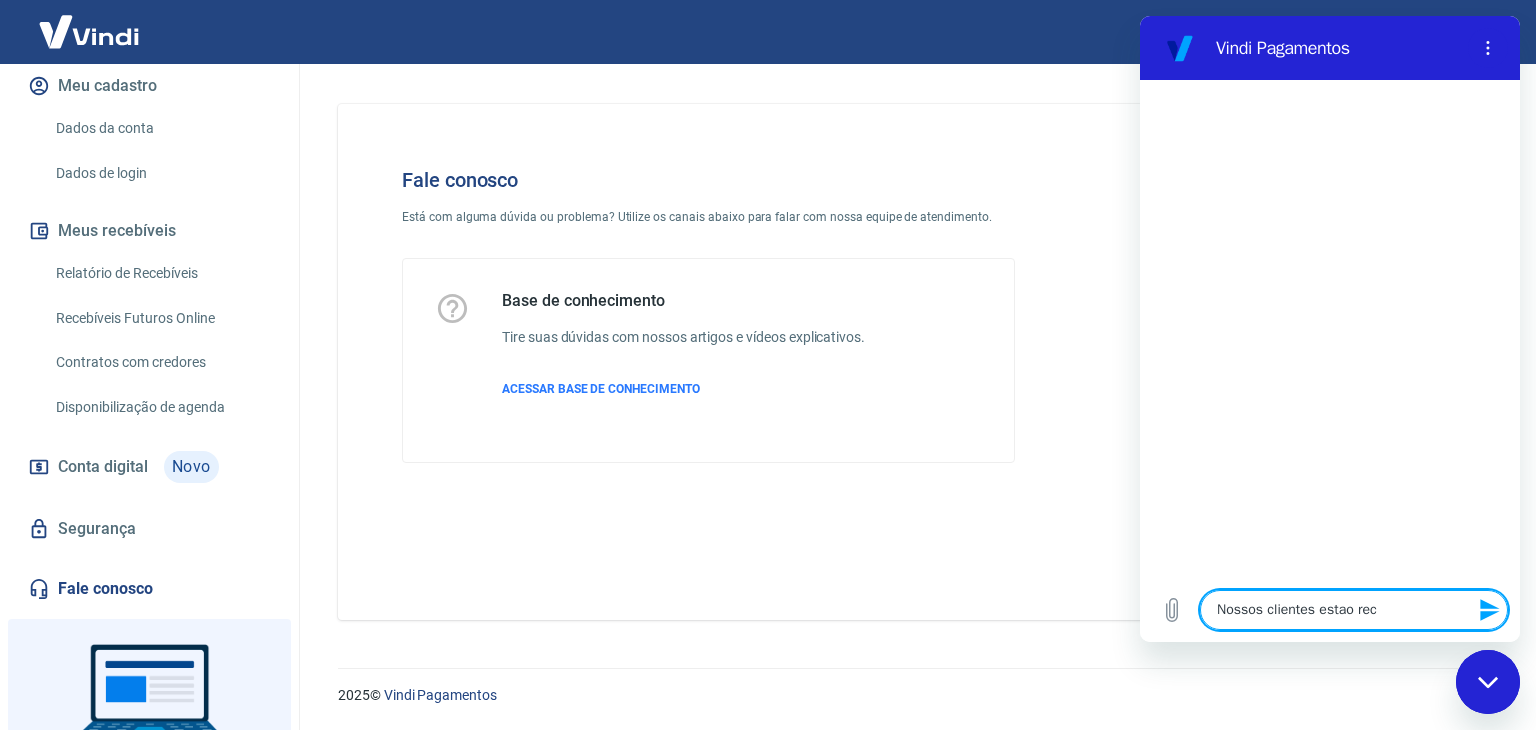 type on "Nossos clientes estao rece" 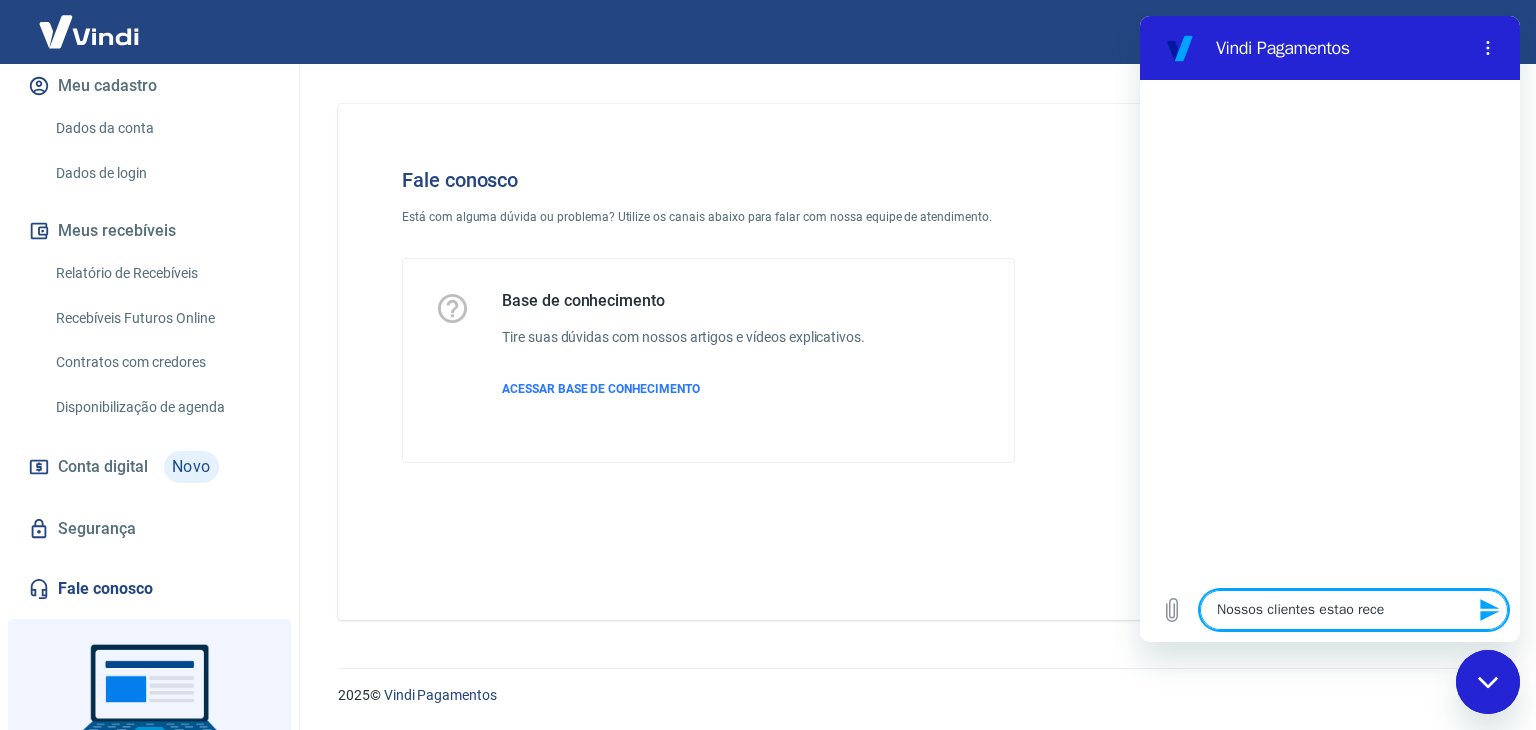 type on "Nossos clientes estao receb" 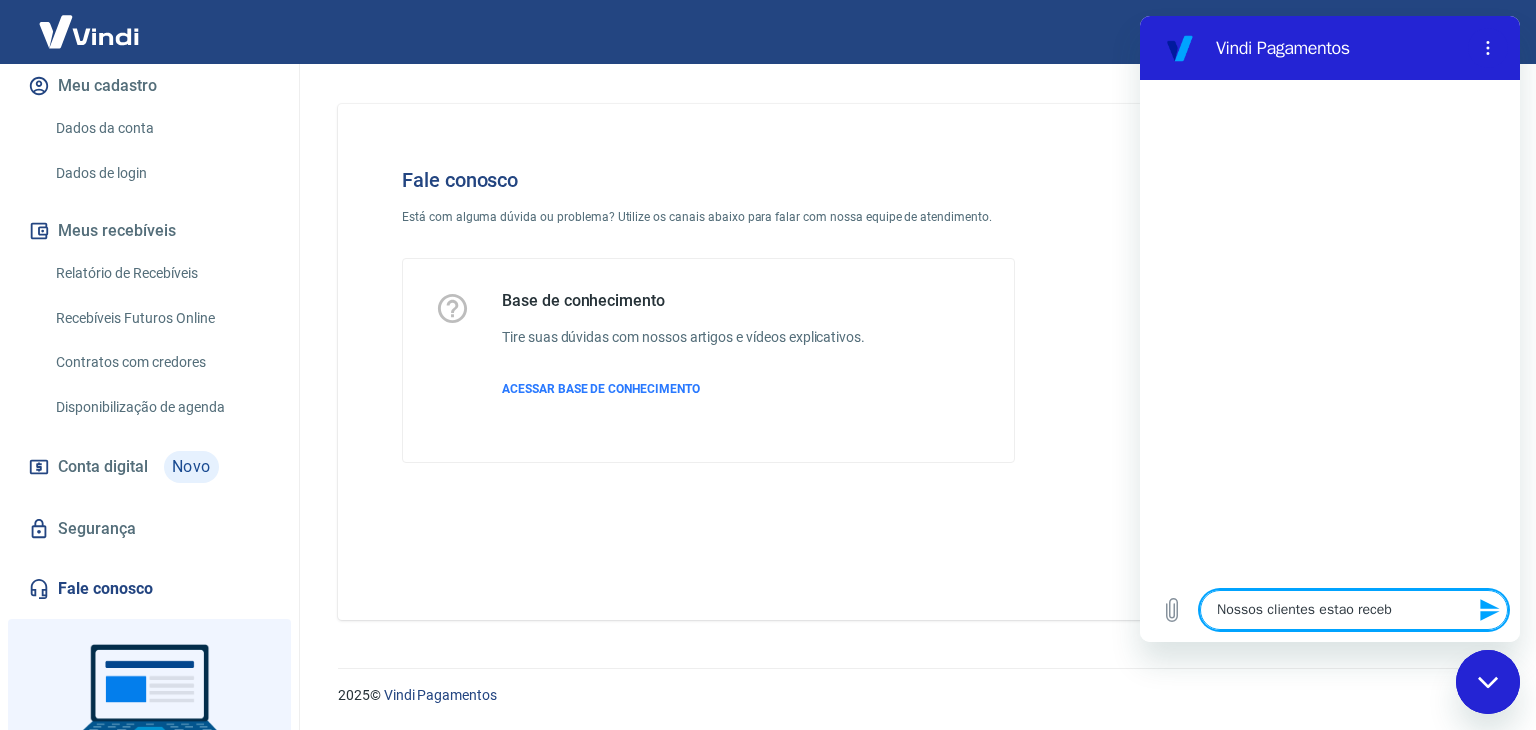 type on "Nossos clientes estao recebe" 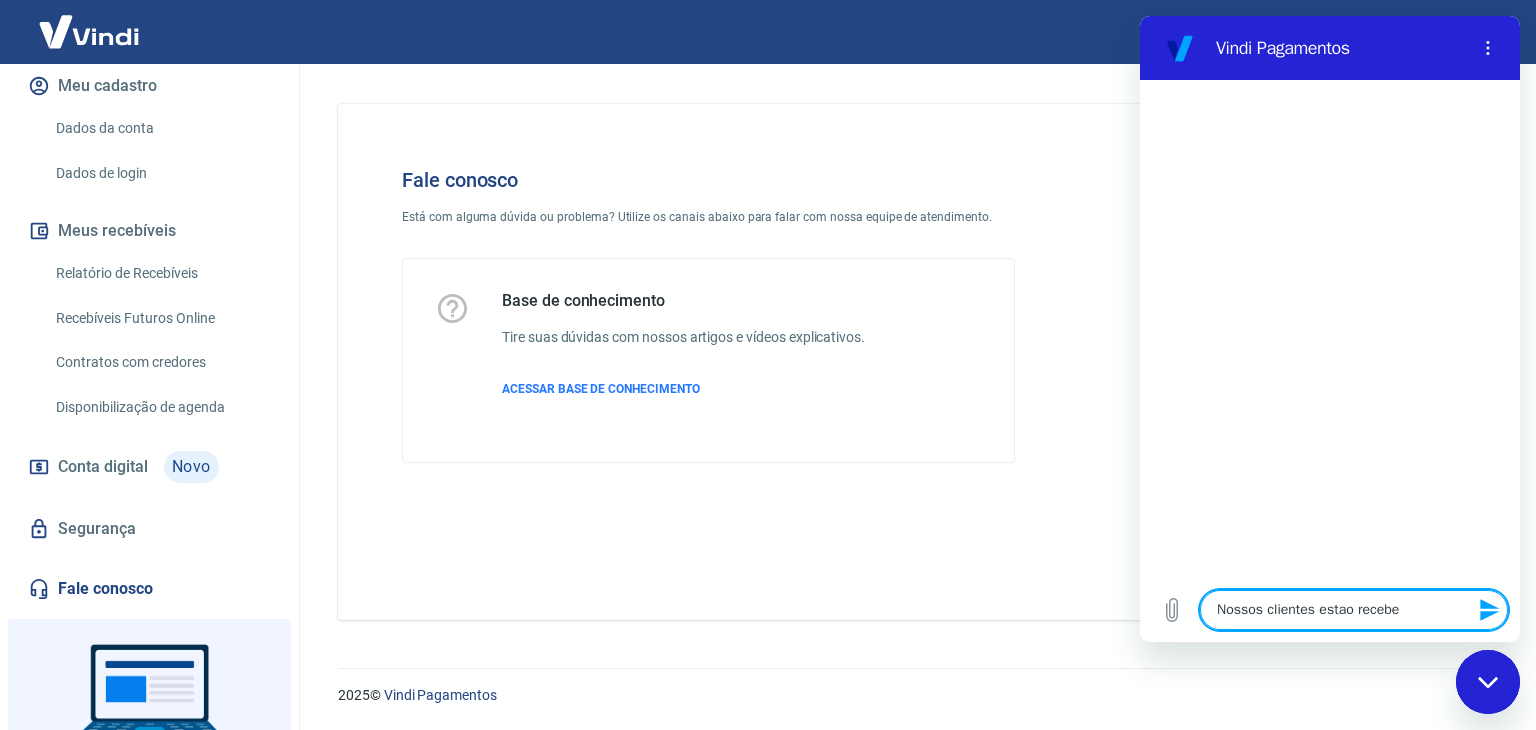 type on "Nossos clientes estao receben" 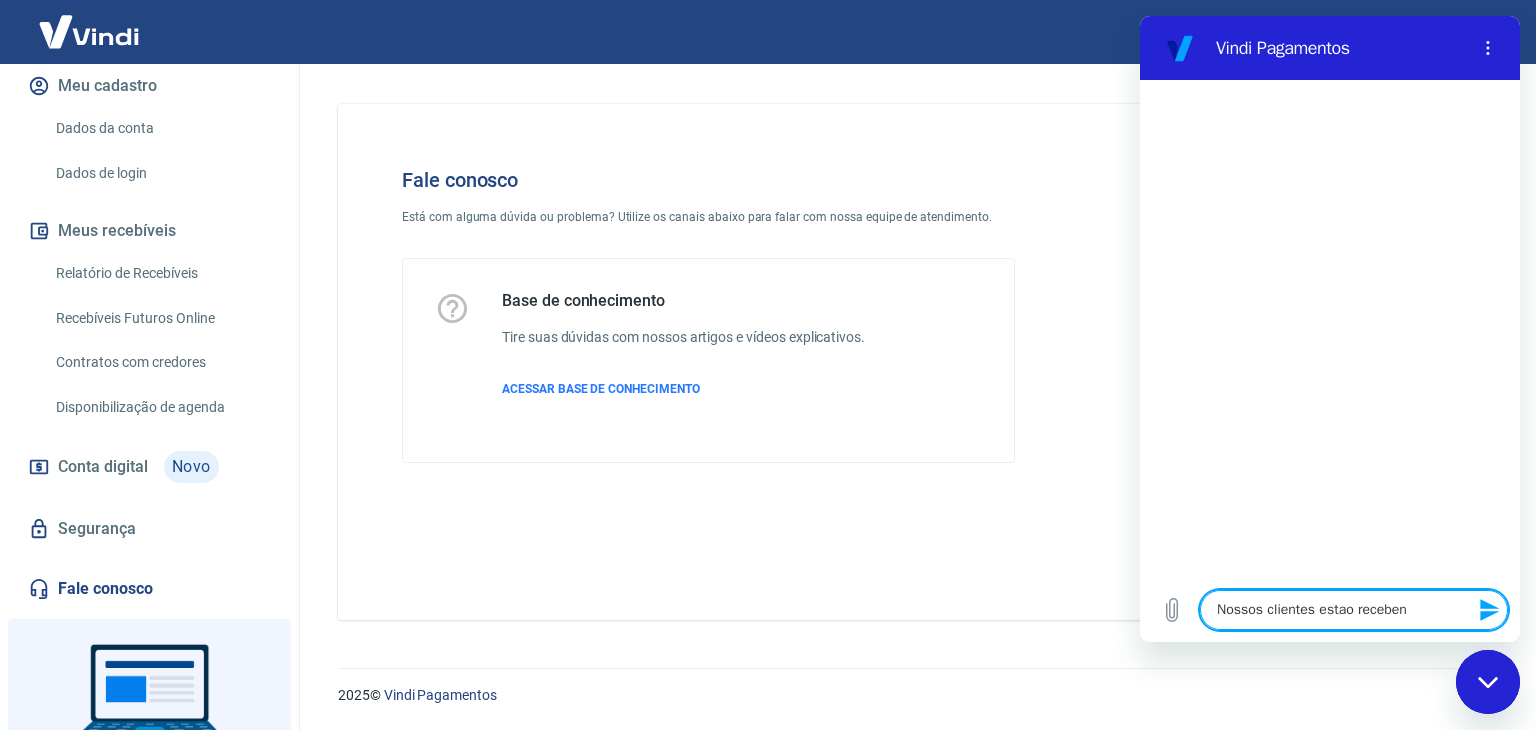 type on "x" 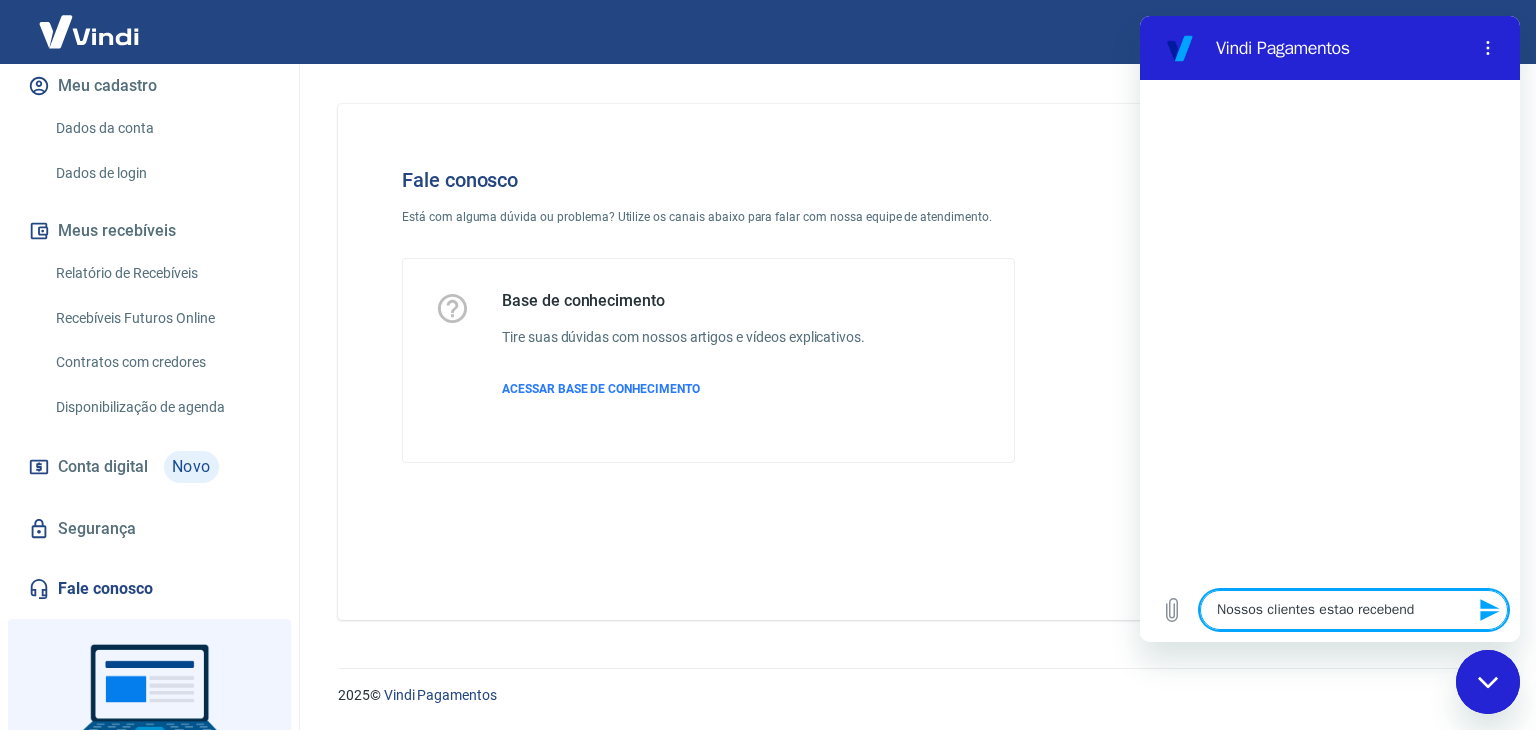 type on "Nossos clientes estao recebendo" 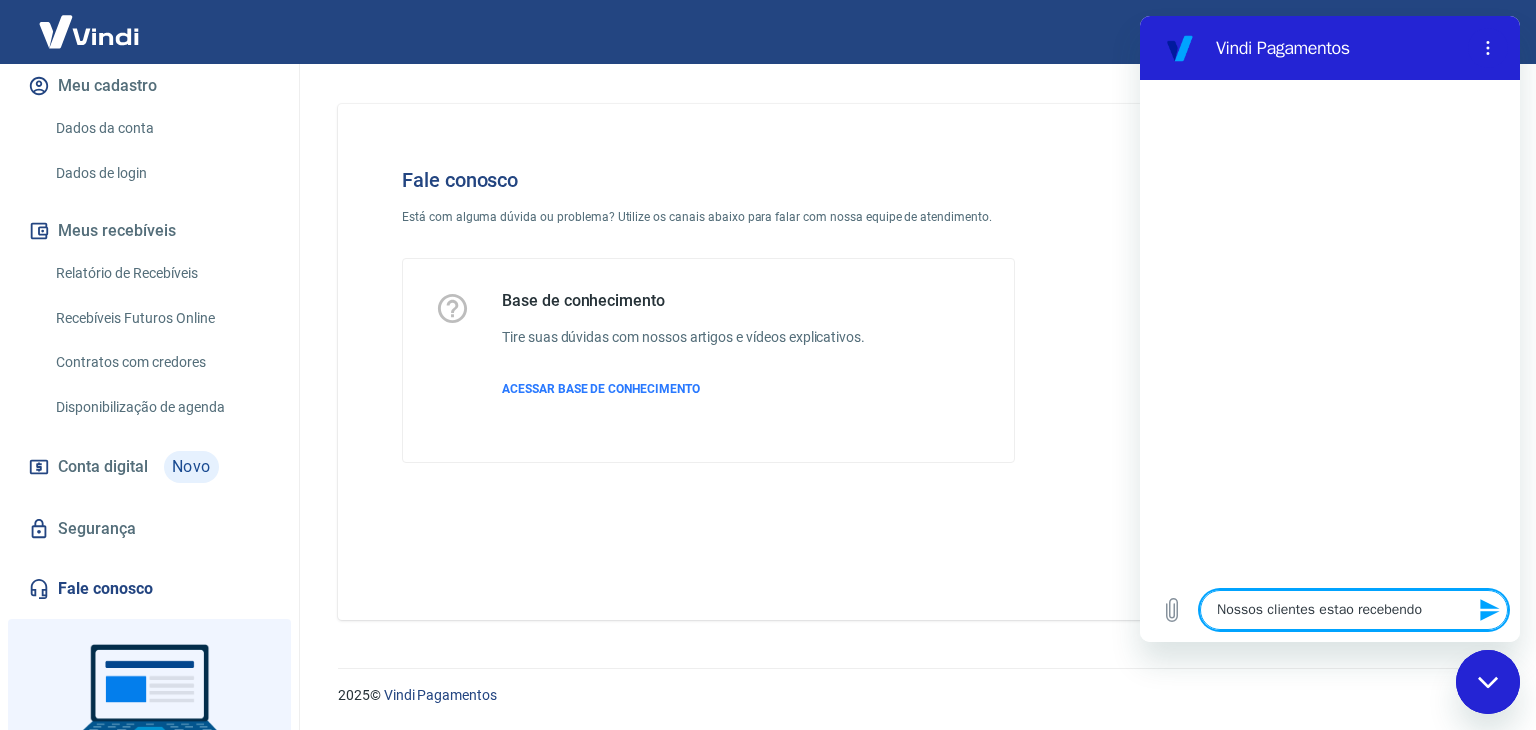 type on "Nossos clientes estao recebendo" 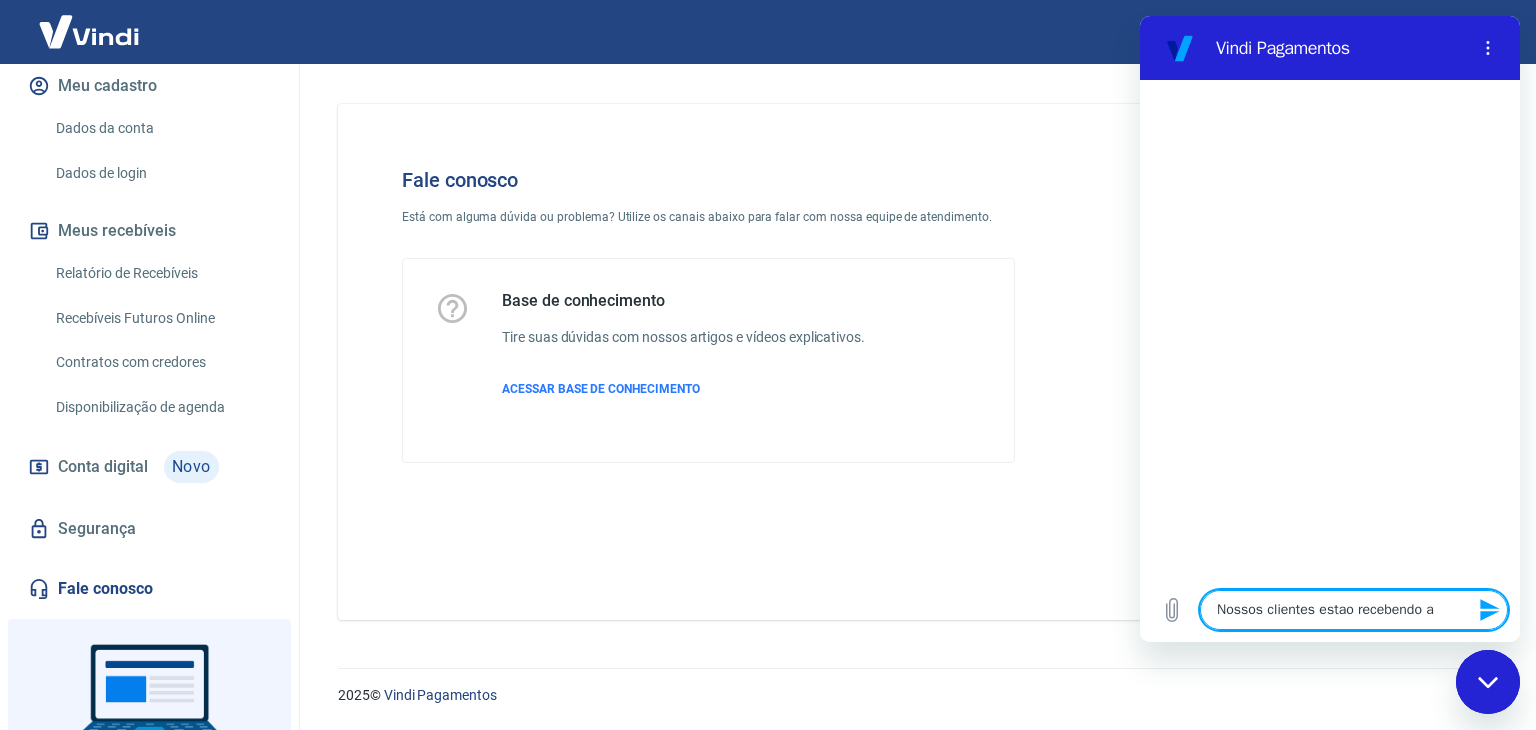 type on "Nossos clientes estao recebendo av" 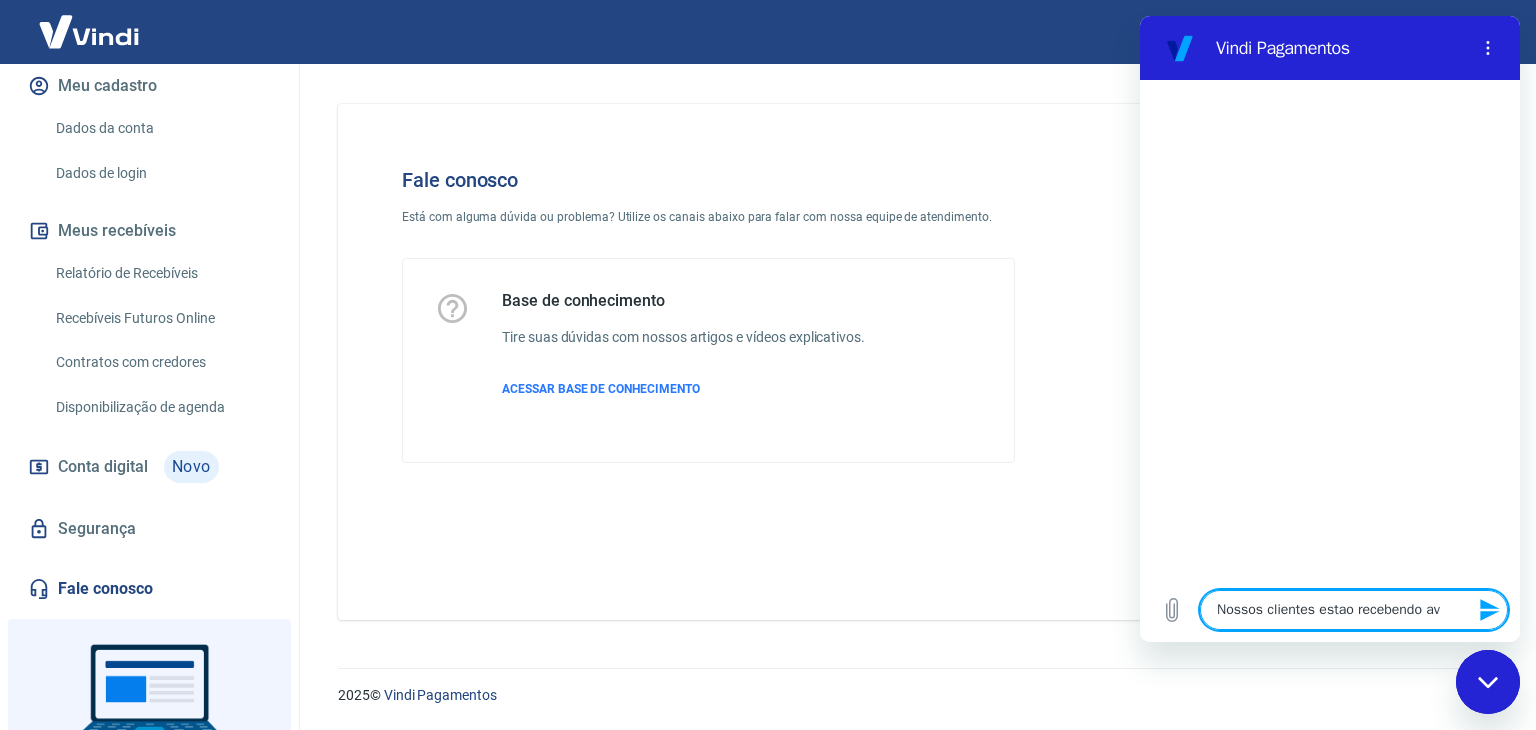 type on "Nossos clientes estao recebendo avi" 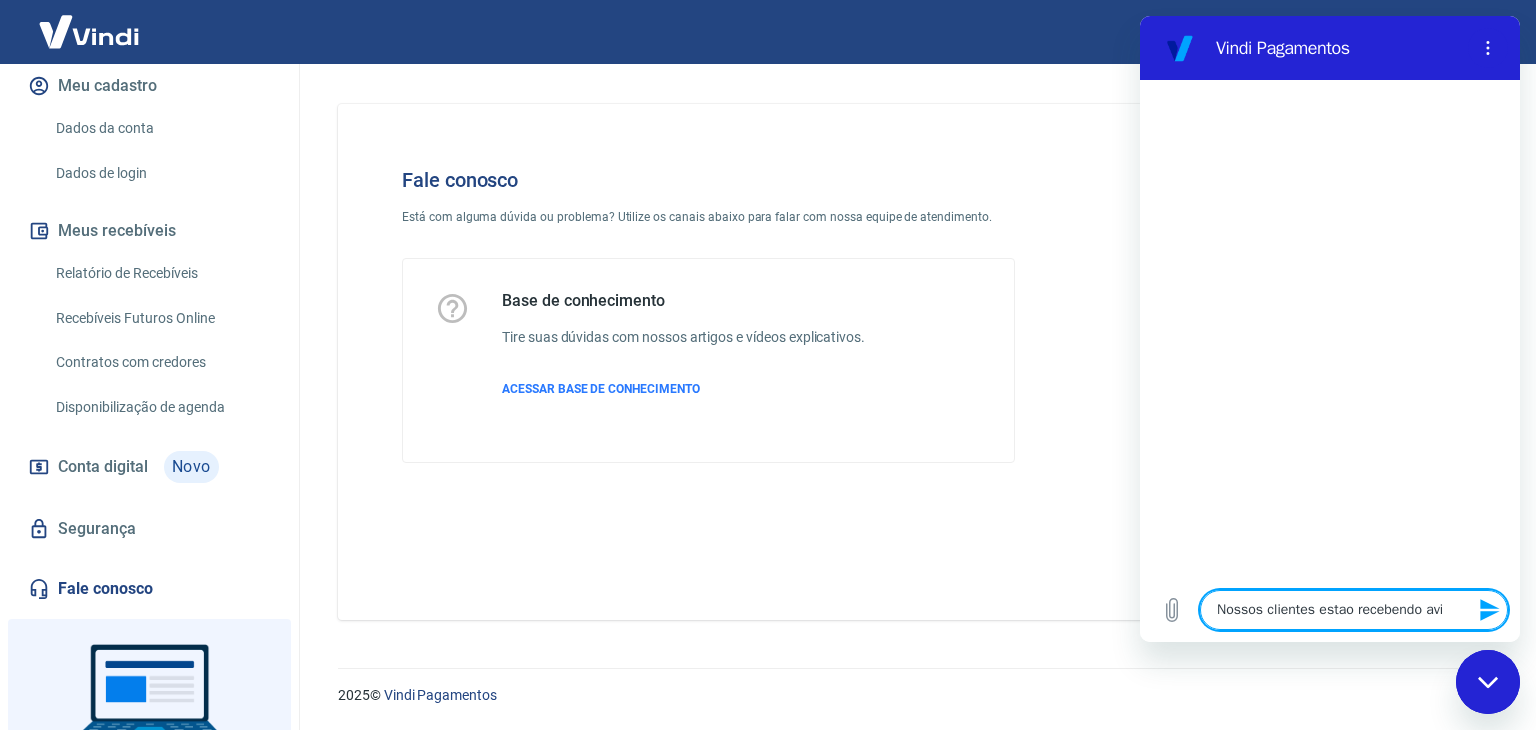 type on "Nossos clientes estao recebendo avis" 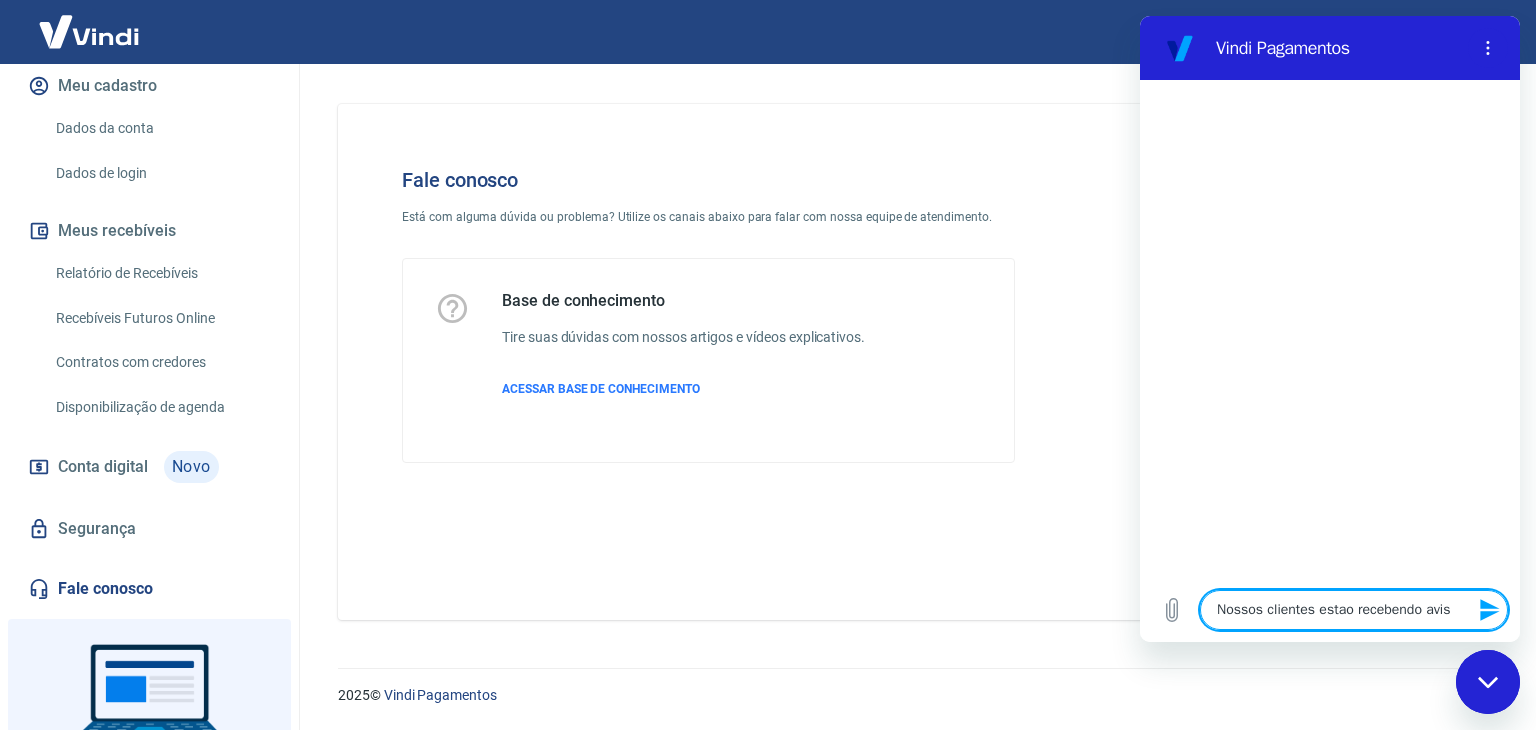 type on "Nossos clientes estao recebendo aviso" 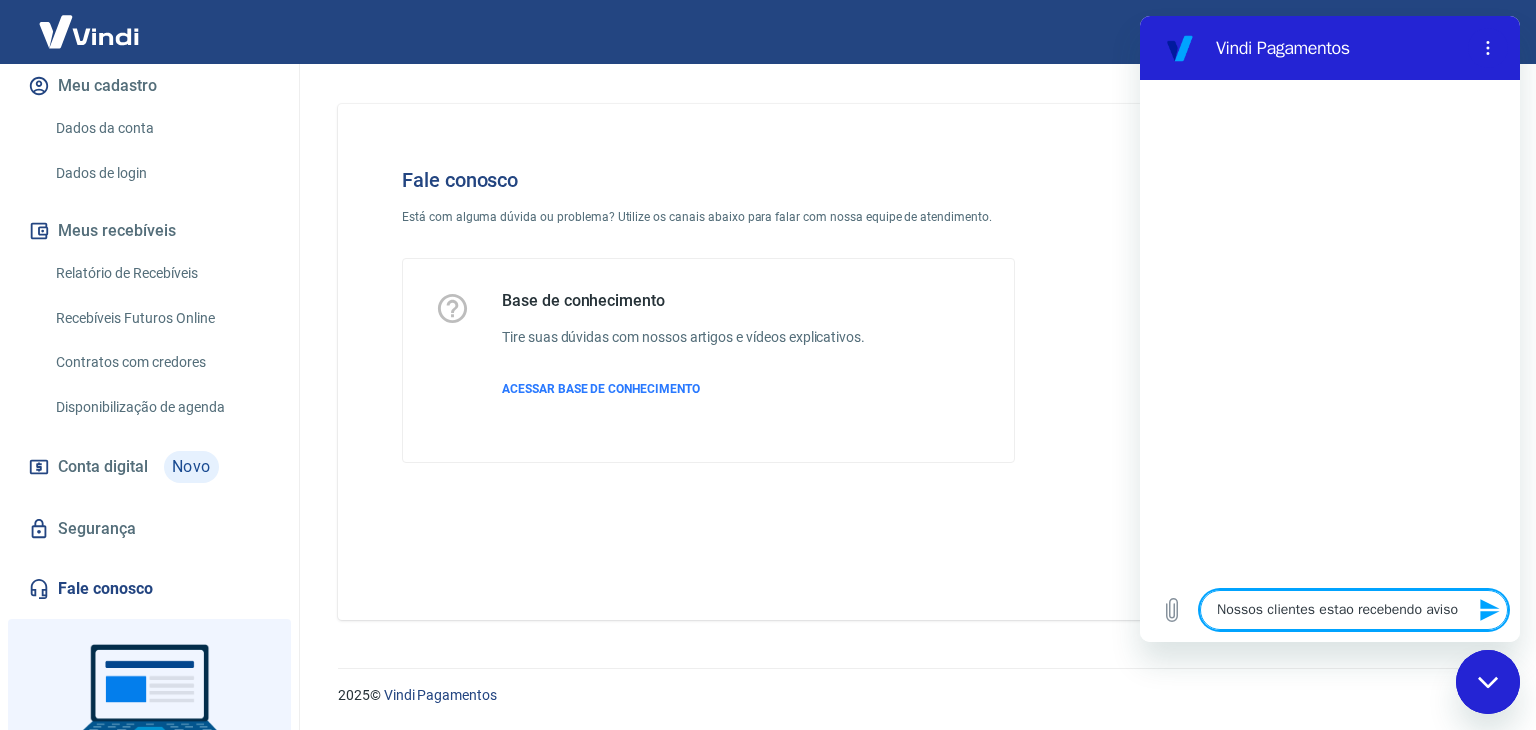 type on "Nossos clientes estao recebendo aviso" 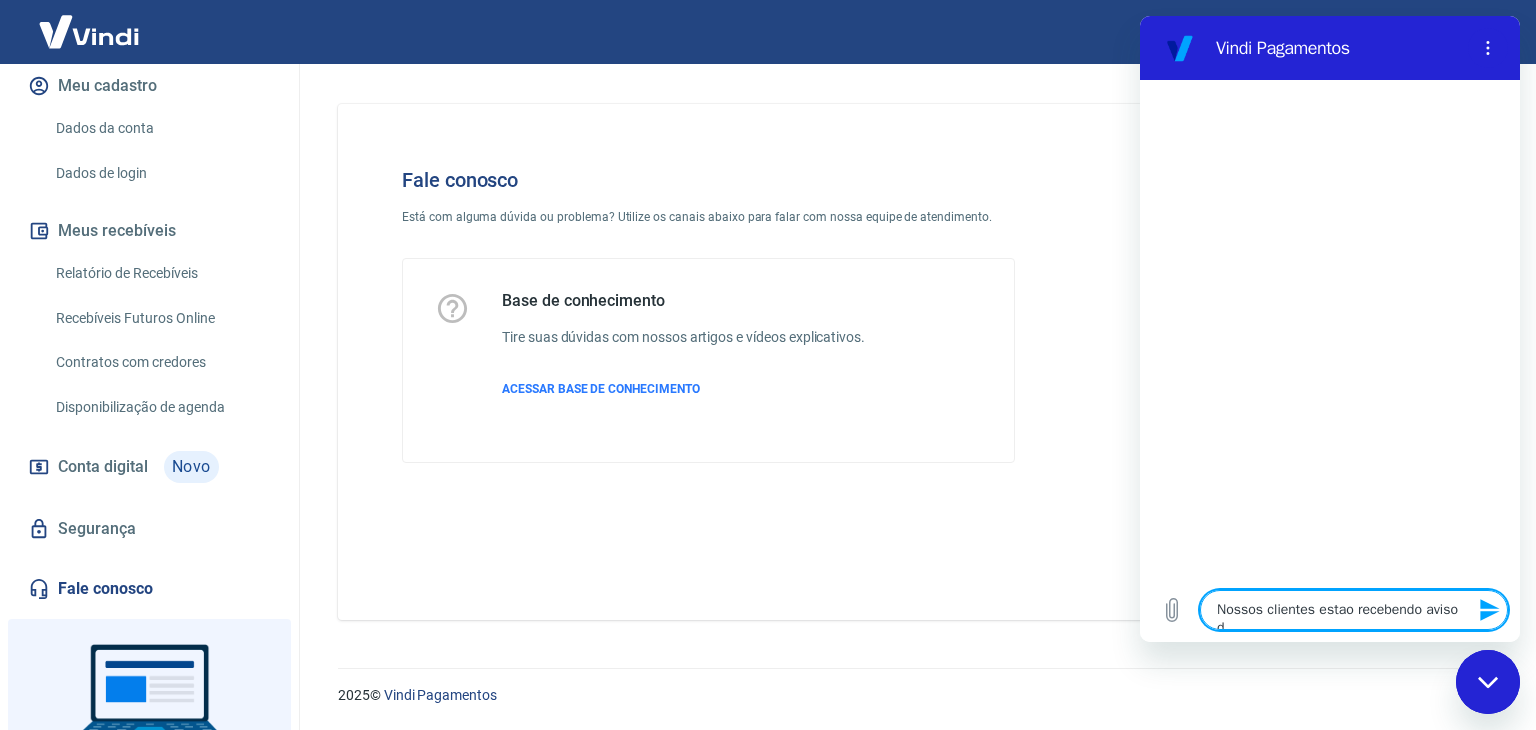 type on "Nossos clientes estao recebendo aviso de" 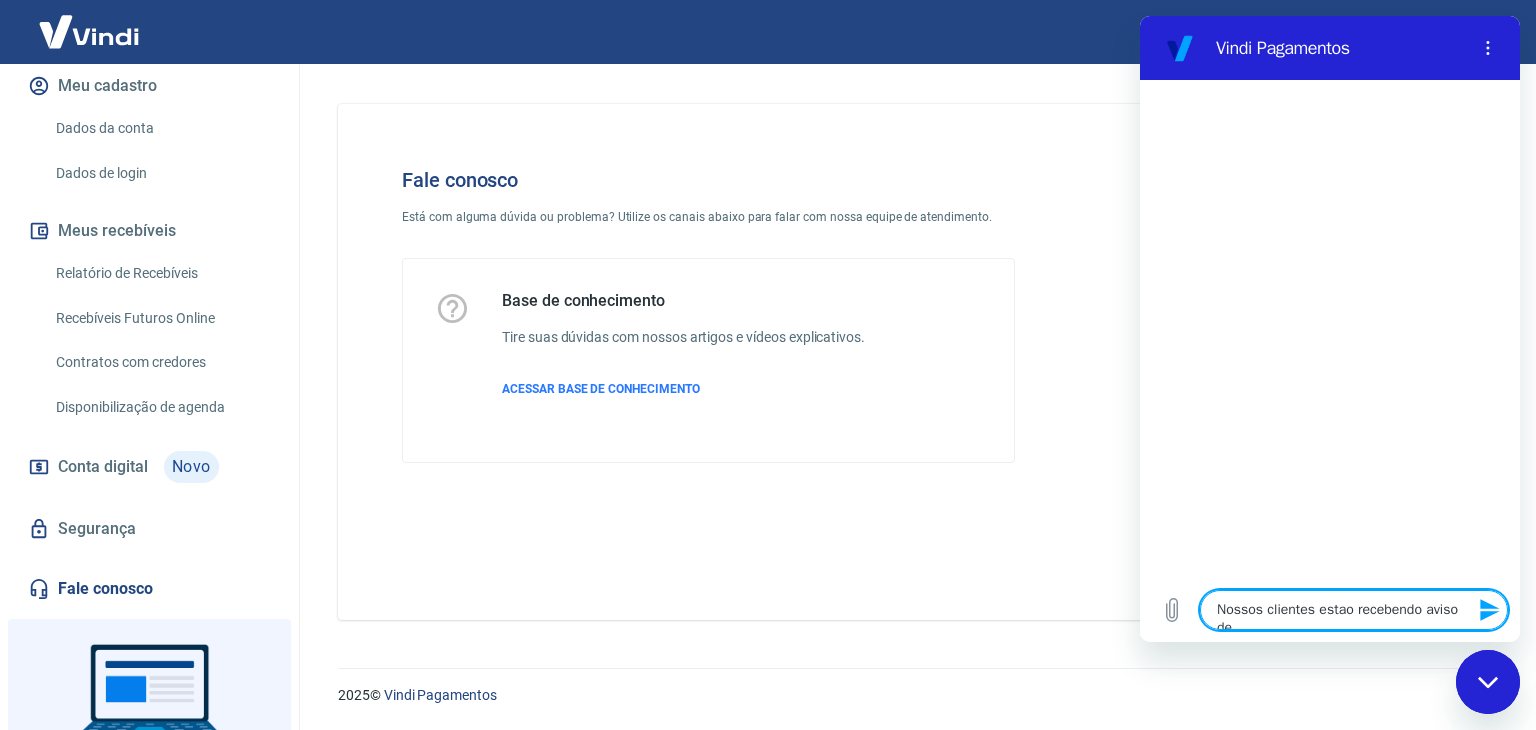 type on "Nossos clientes estao recebendo aviso de" 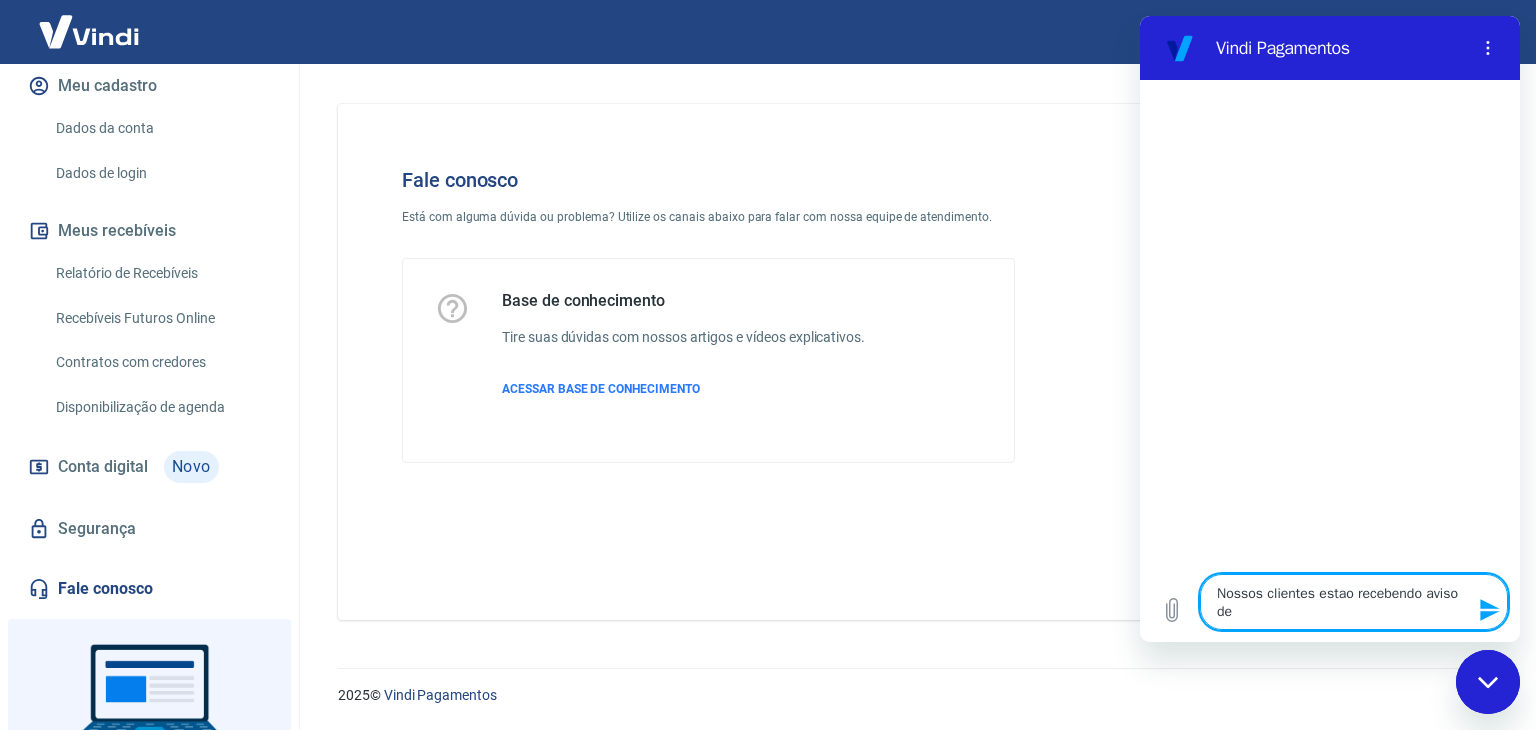 type on "Nossos clientes estao recebendo aviso de f" 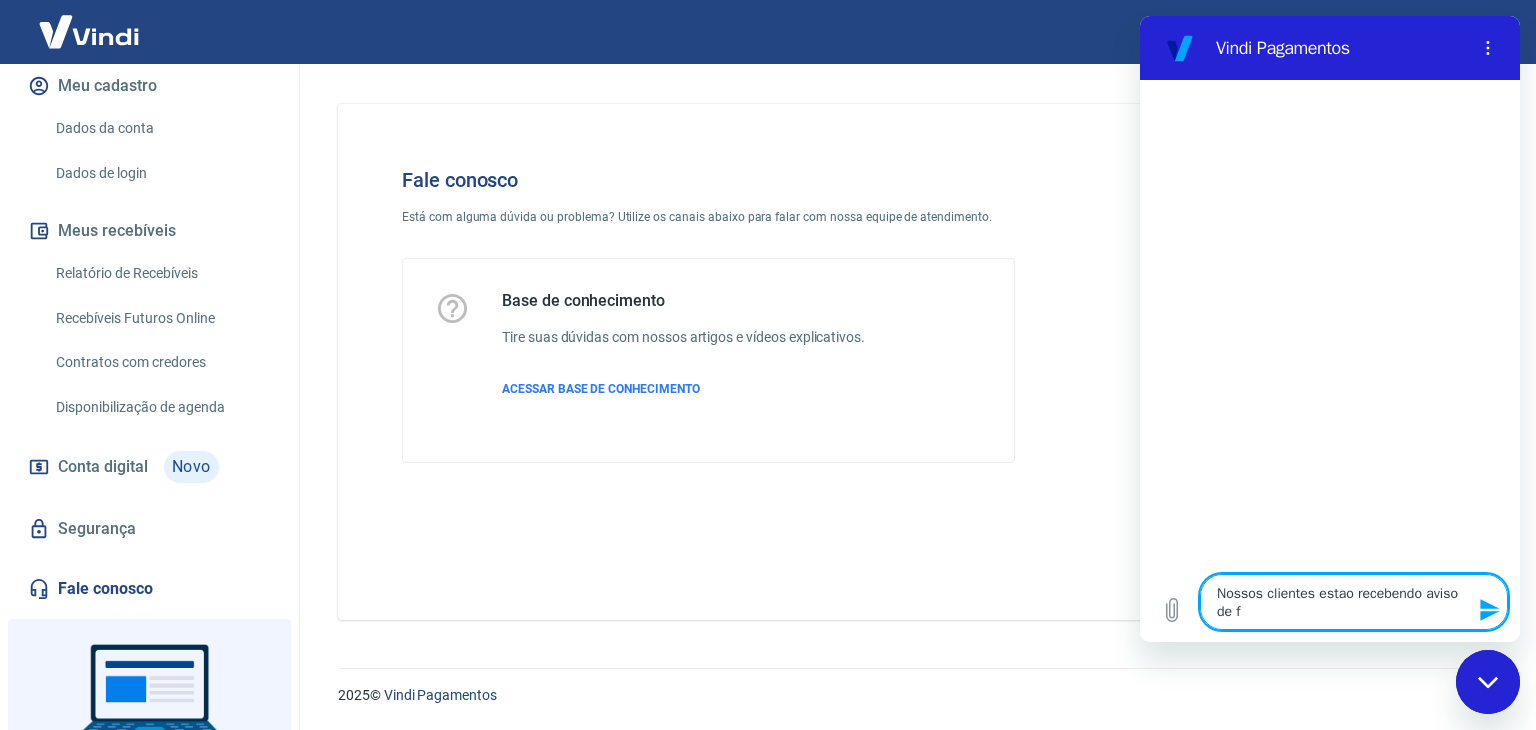 type on "Nossos clientes estao recebendo aviso de fr" 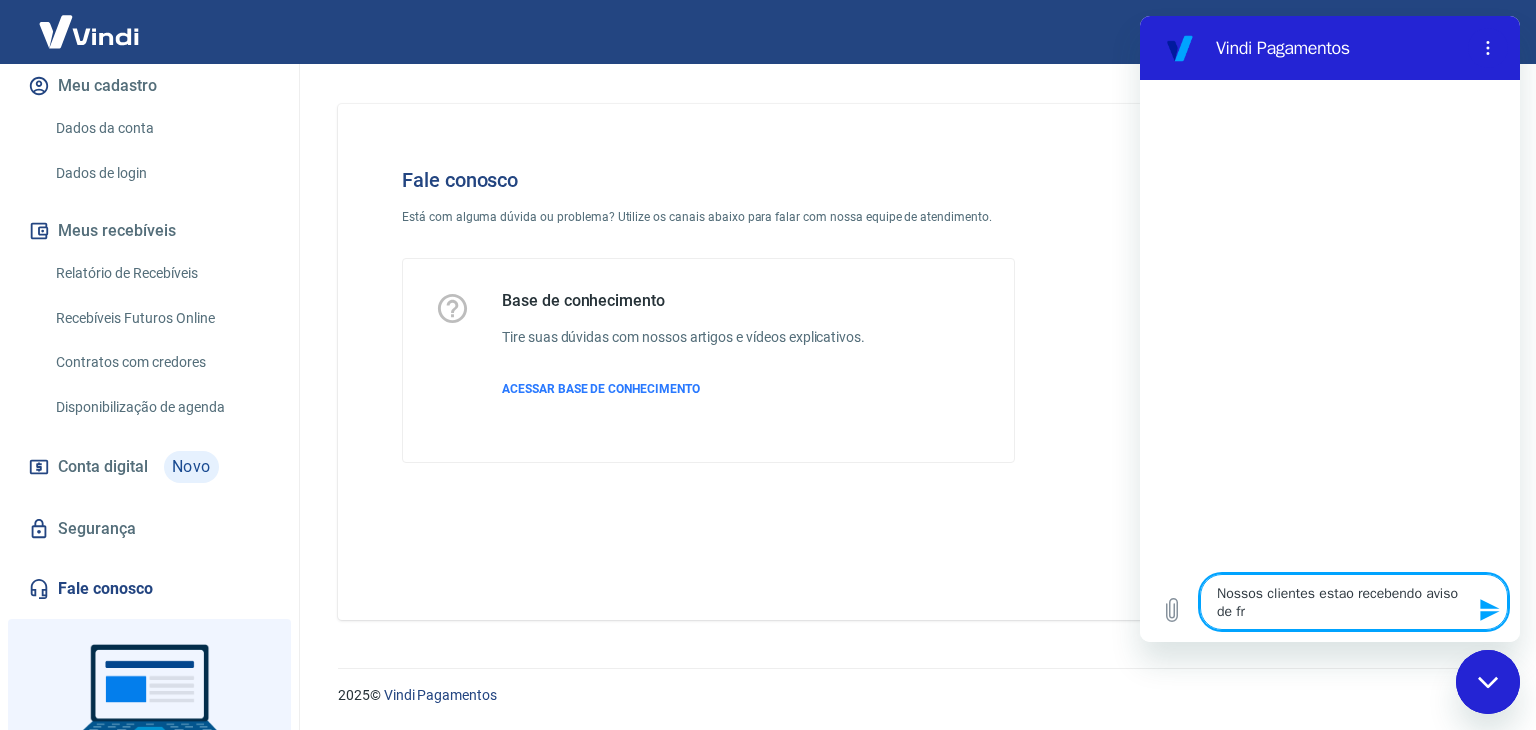 type on "Nossos clientes estao recebendo aviso de fra" 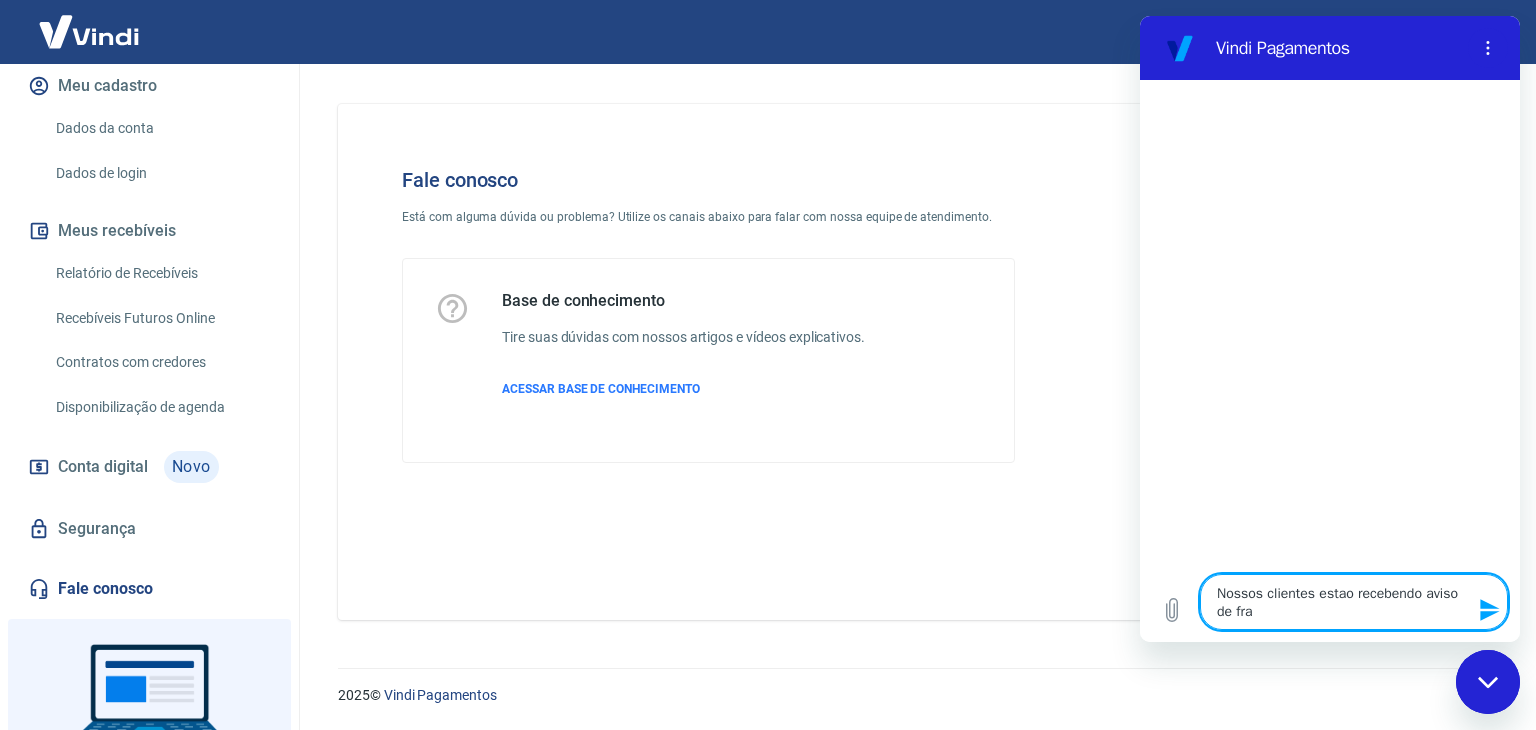 type on "Nossos clientes estao recebendo aviso de frad" 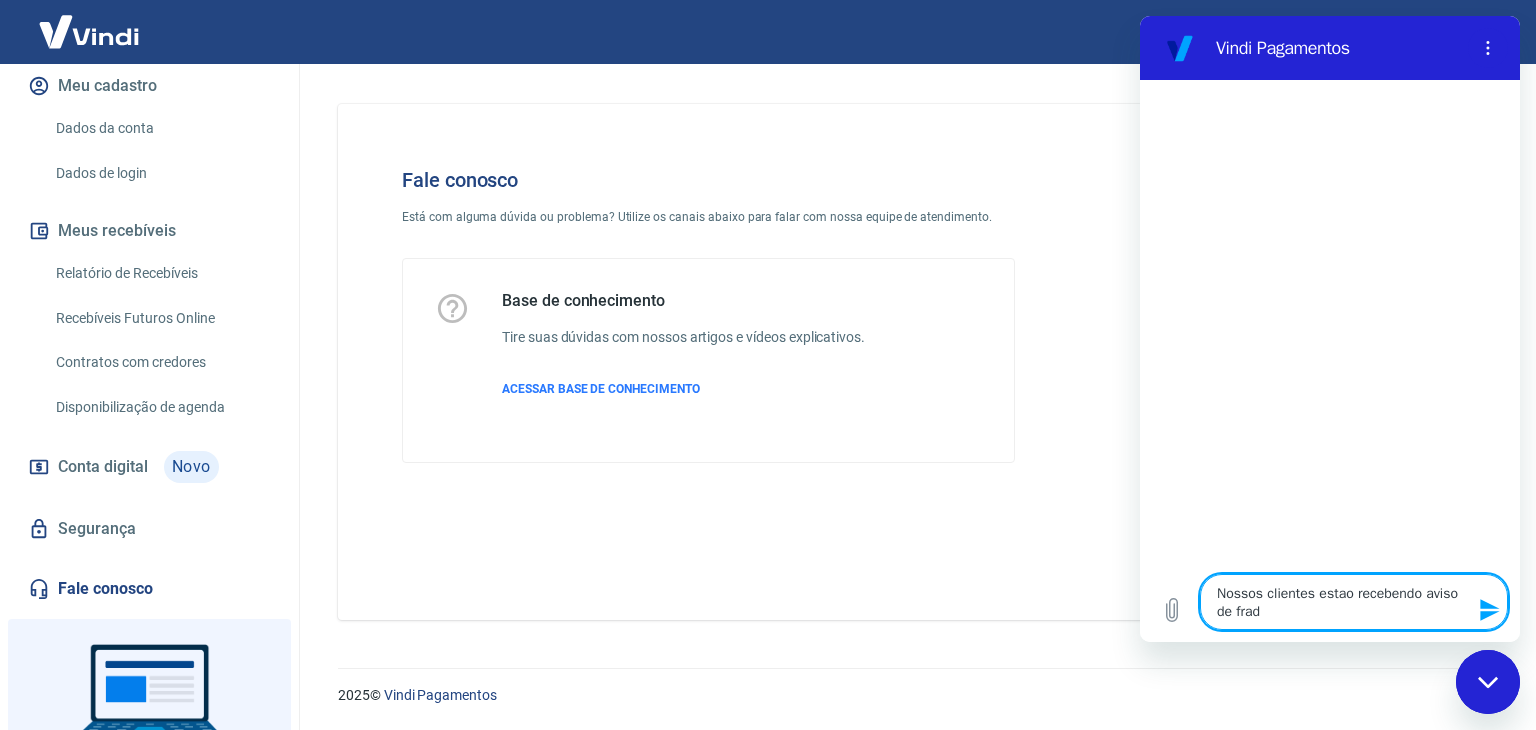 type on "Nossos clientes estao recebendo aviso de fra" 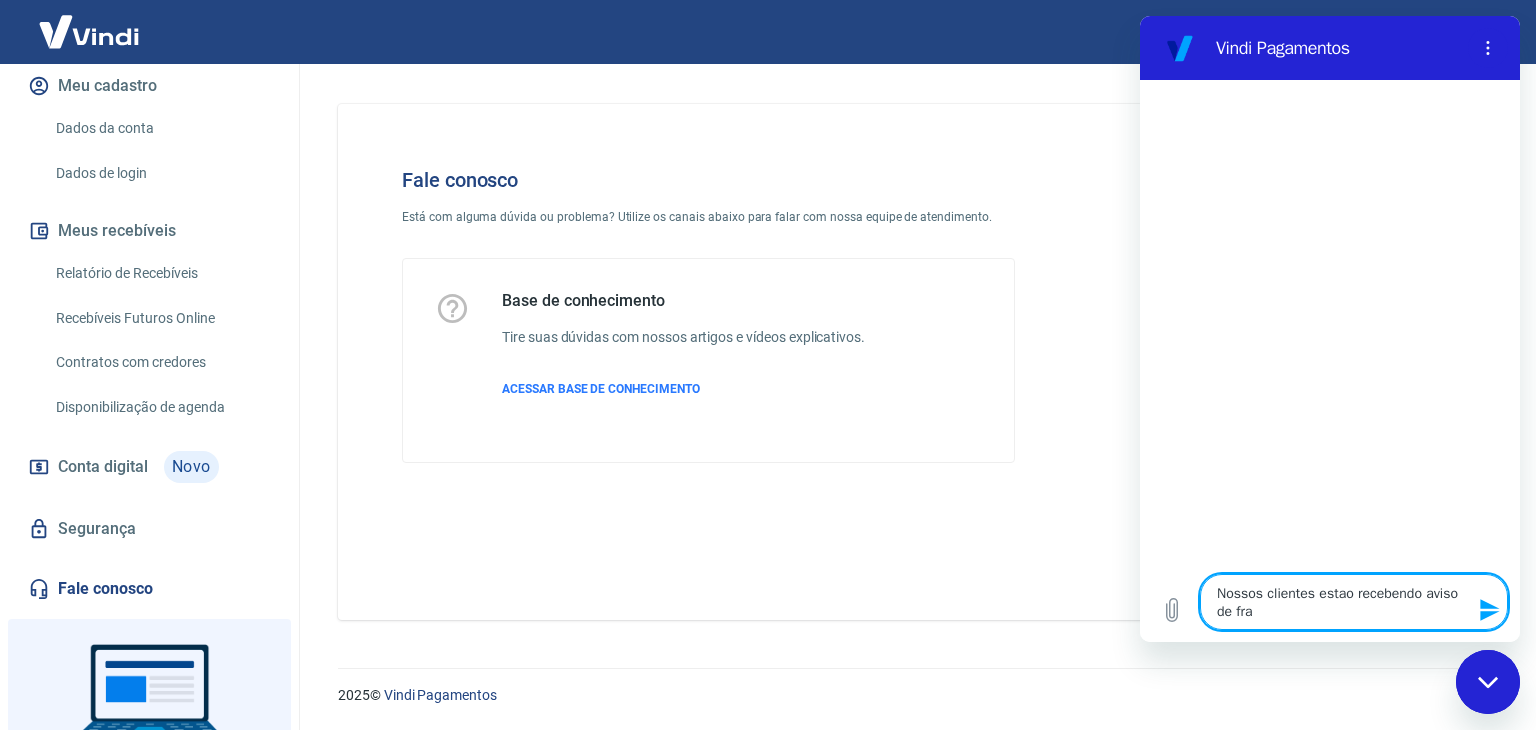 type on "Nossos clientes estao recebendo aviso de frau" 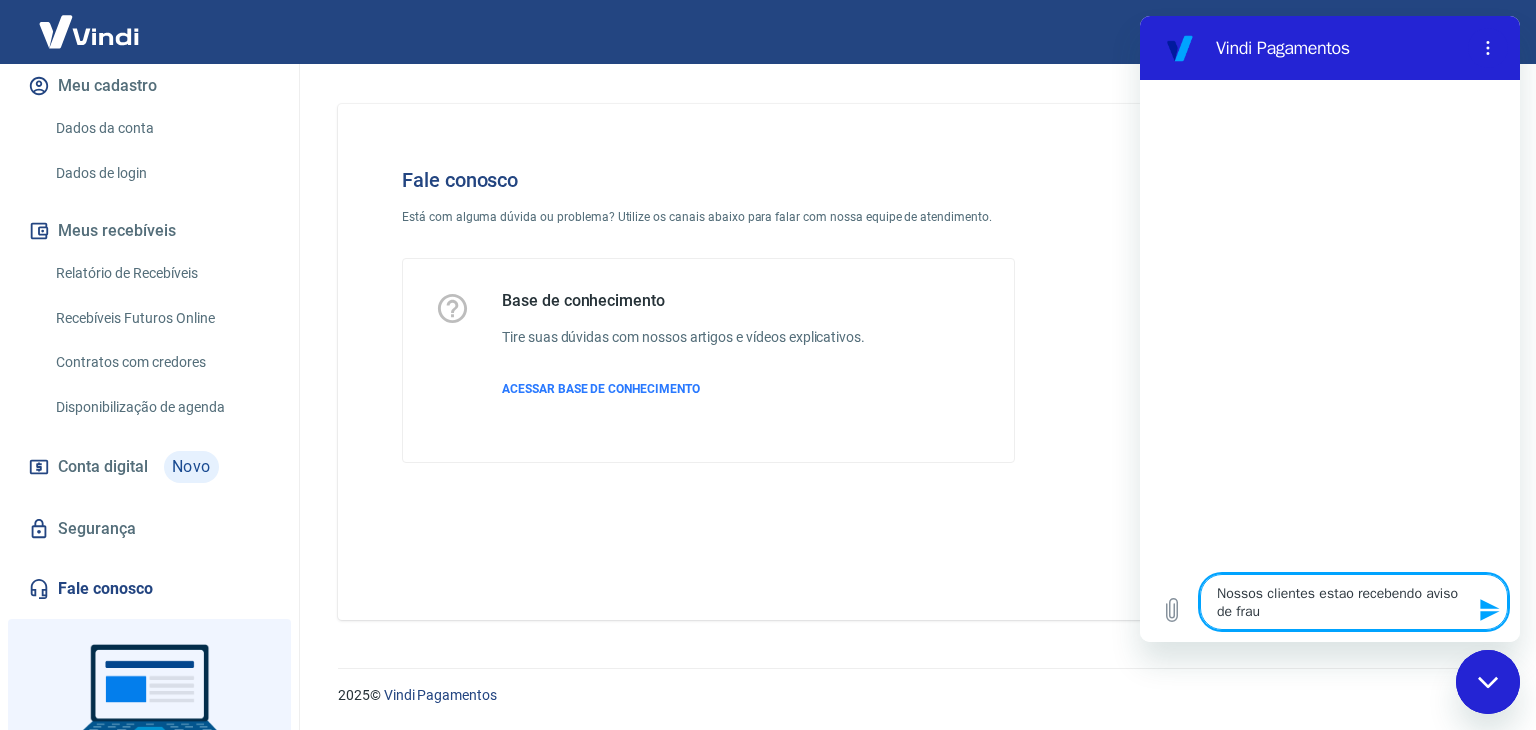 type on "Nossos clientes estao recebendo aviso de fraud" 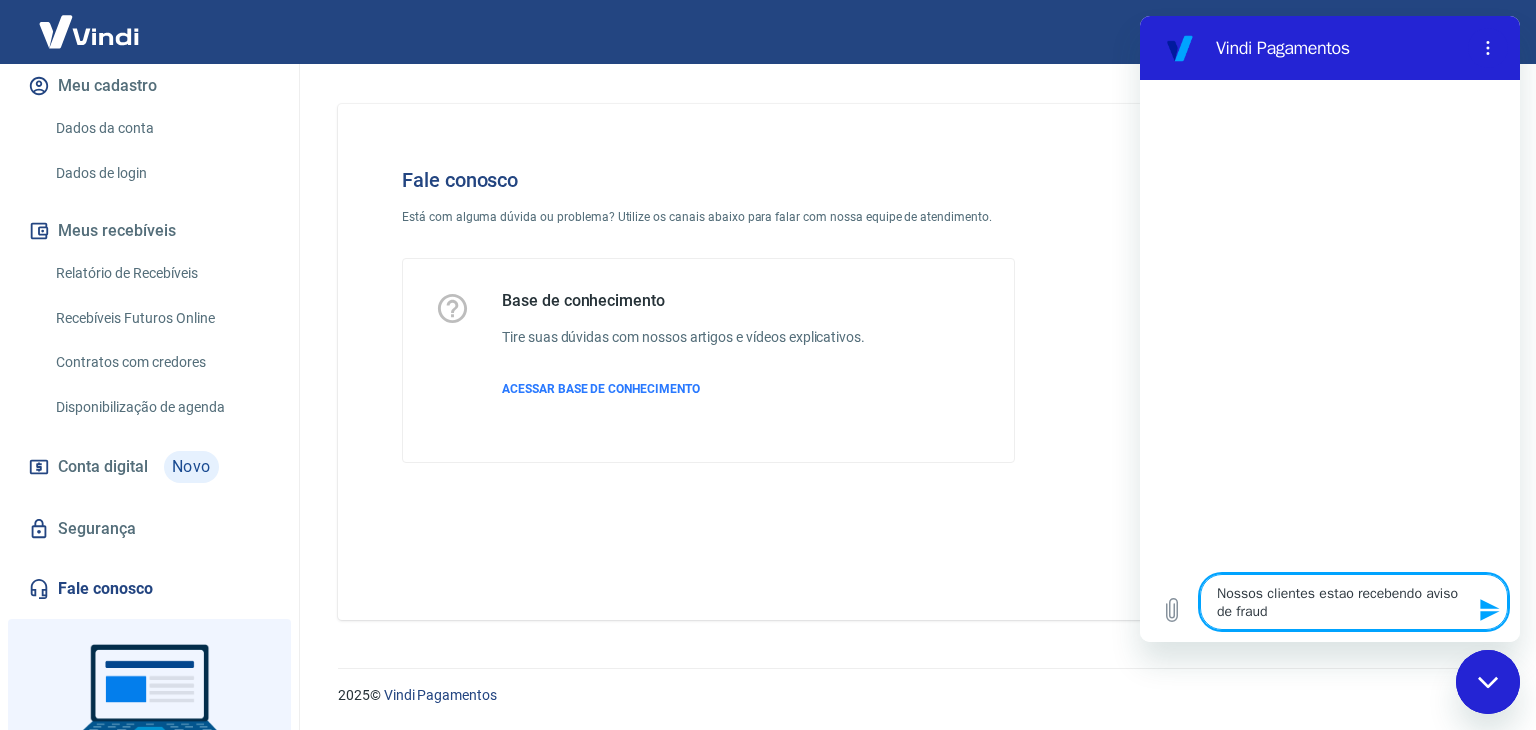 type on "Nossos clientes estao recebendo aviso de fraude" 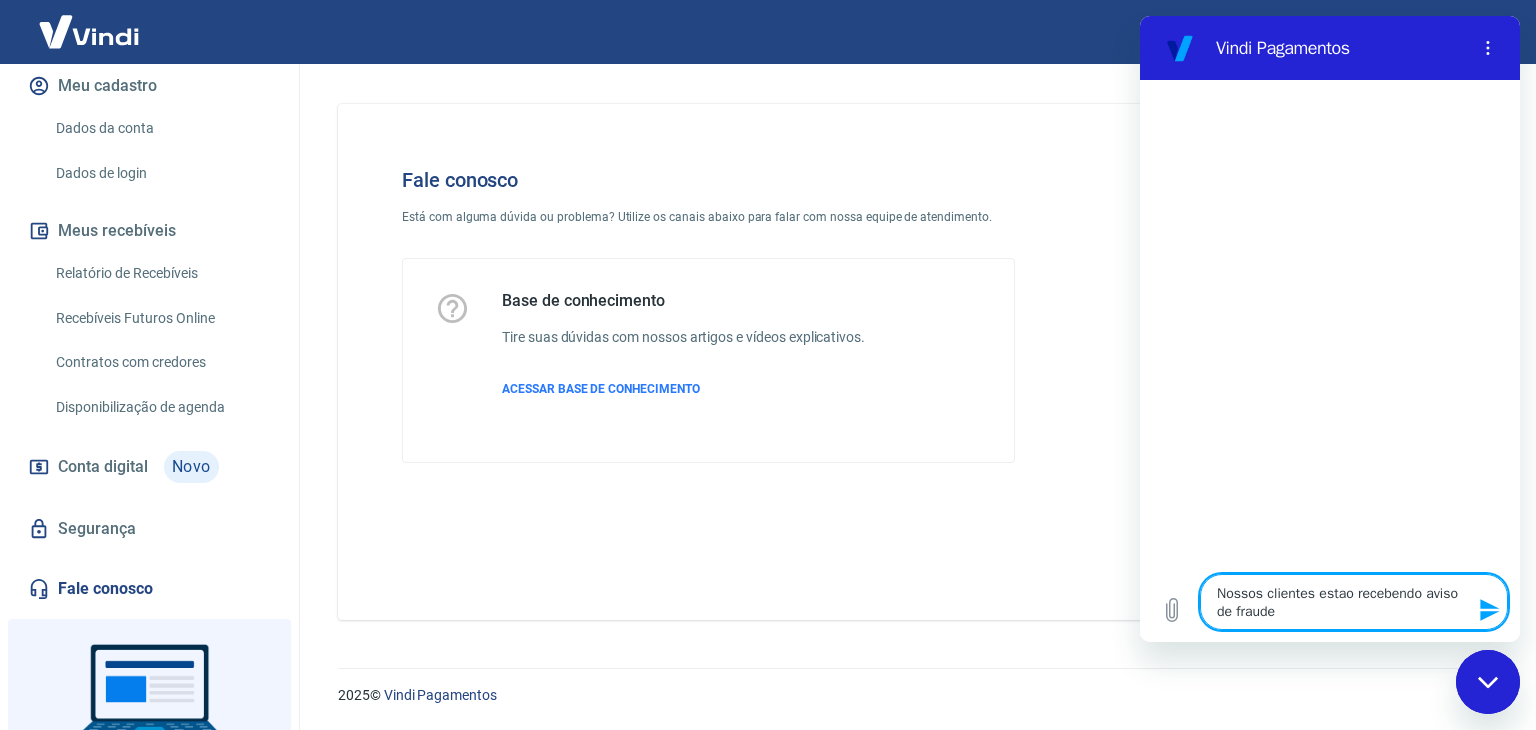 type on "Nossos clientes estao recebendo aviso de fraude" 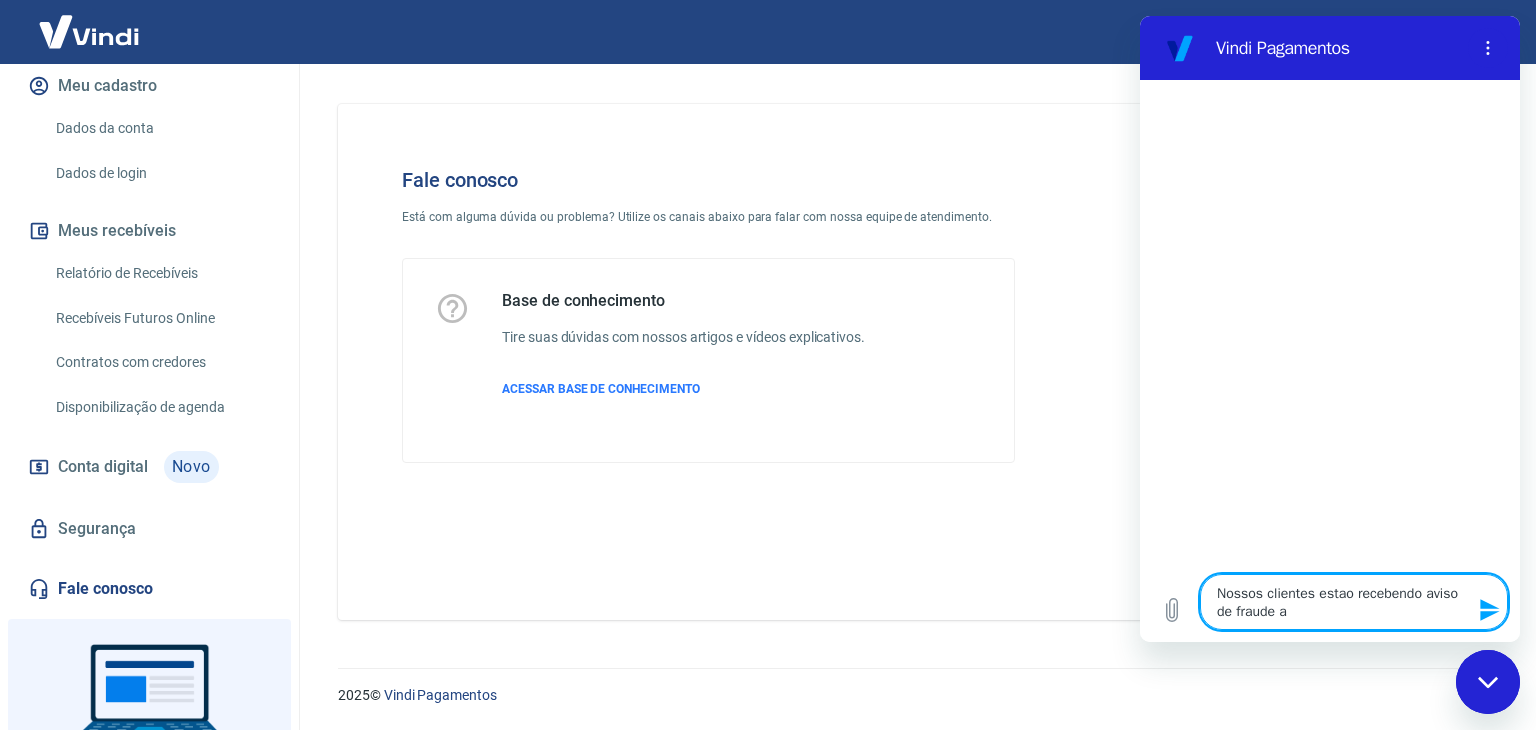 type on "Nossos clientes estao recebendo aviso de fraude ao" 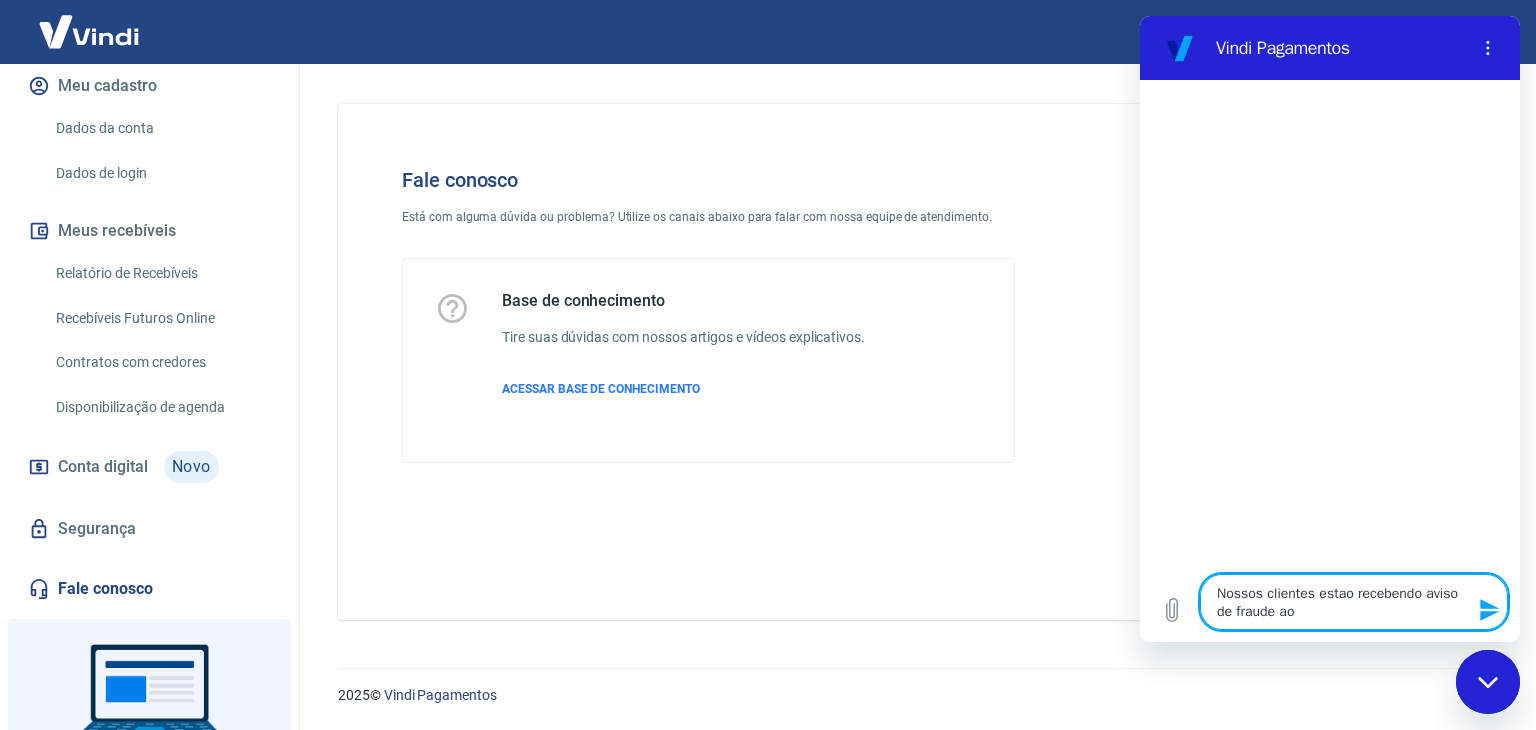 type on "Nossos clientes estao recebendo aviso de fraude ao" 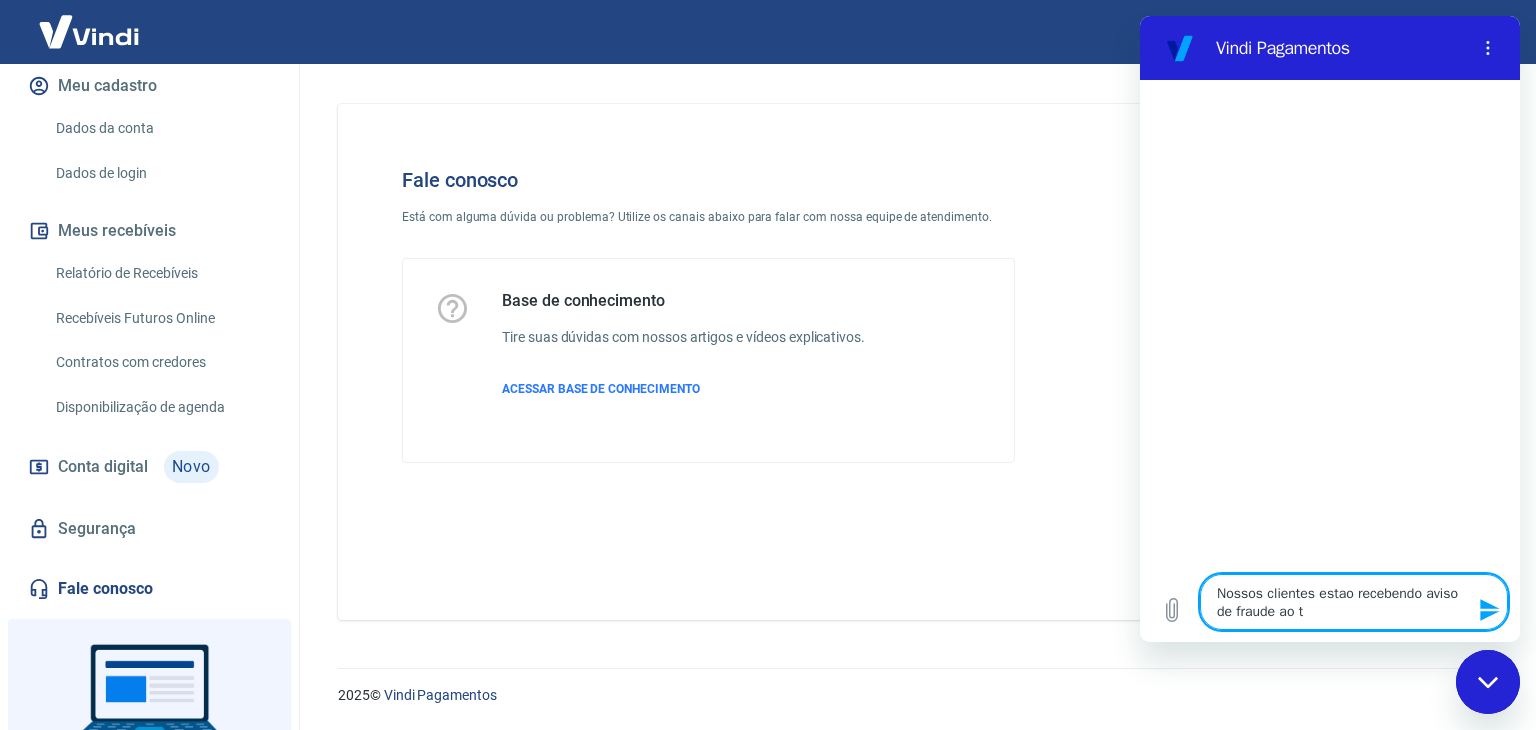 type on "Nossos clientes estao recebendo aviso de fraude ao te" 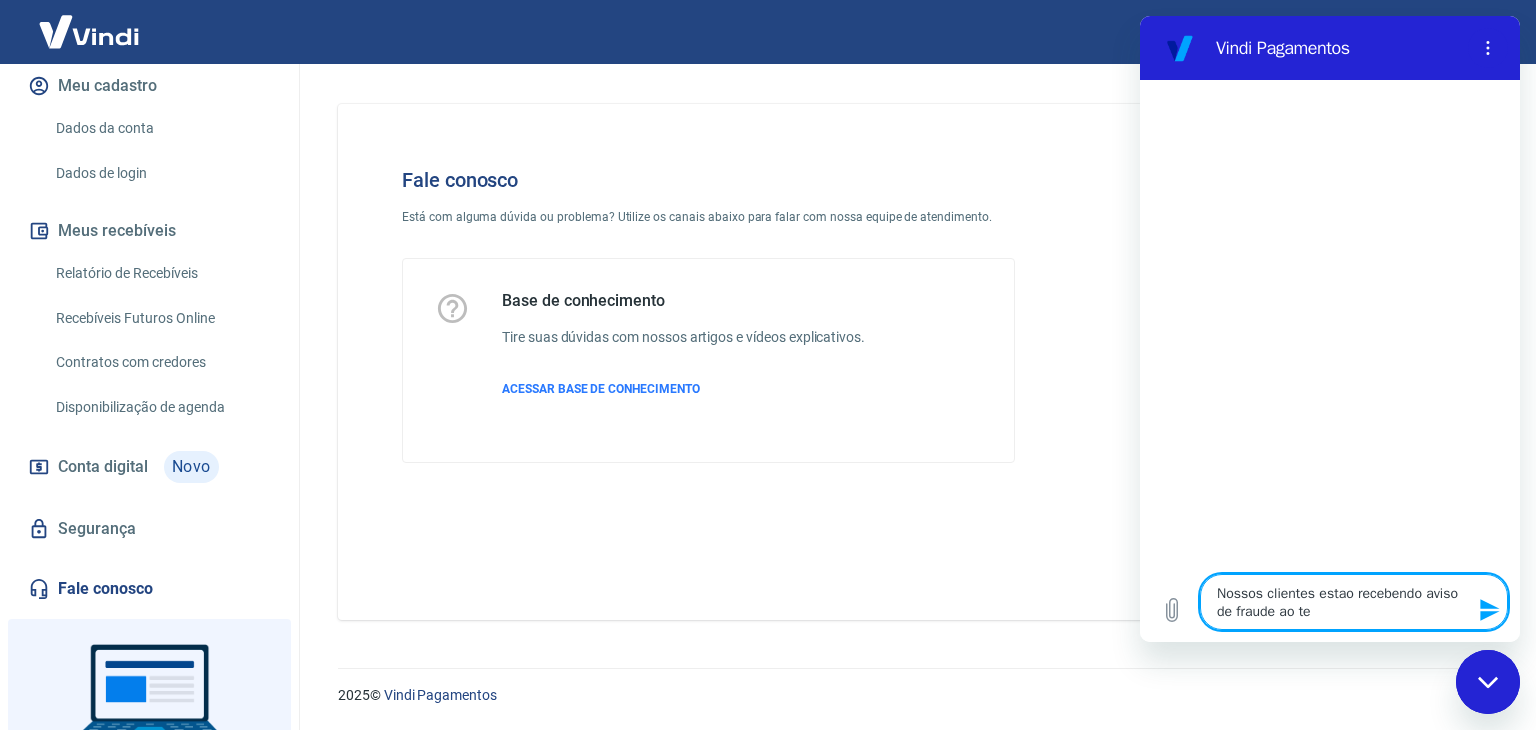 type on "x" 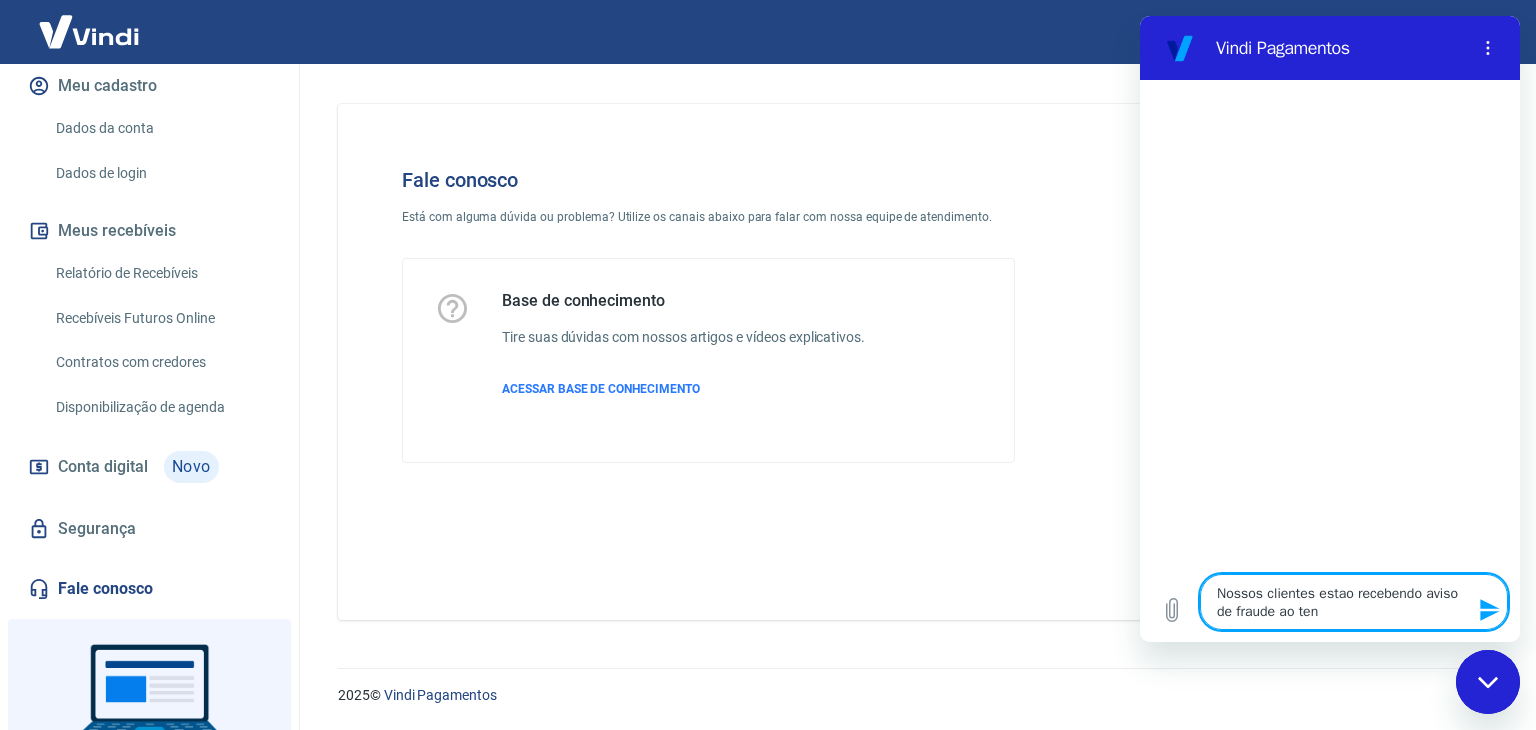 type on "Nossos clientes estao recebendo aviso de fraude ao tent" 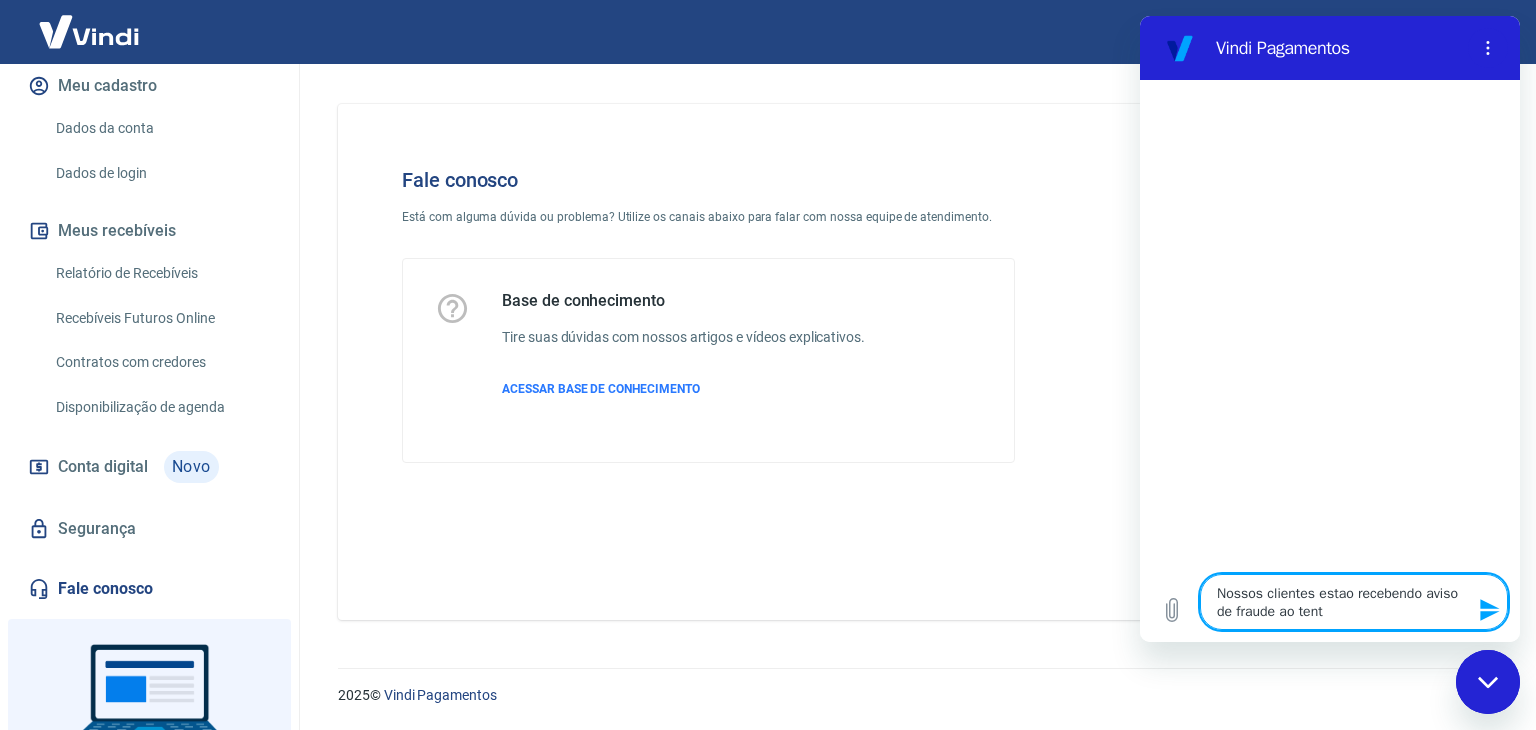 type on "Nossos clientes estao recebendo aviso de fraude ao tenta" 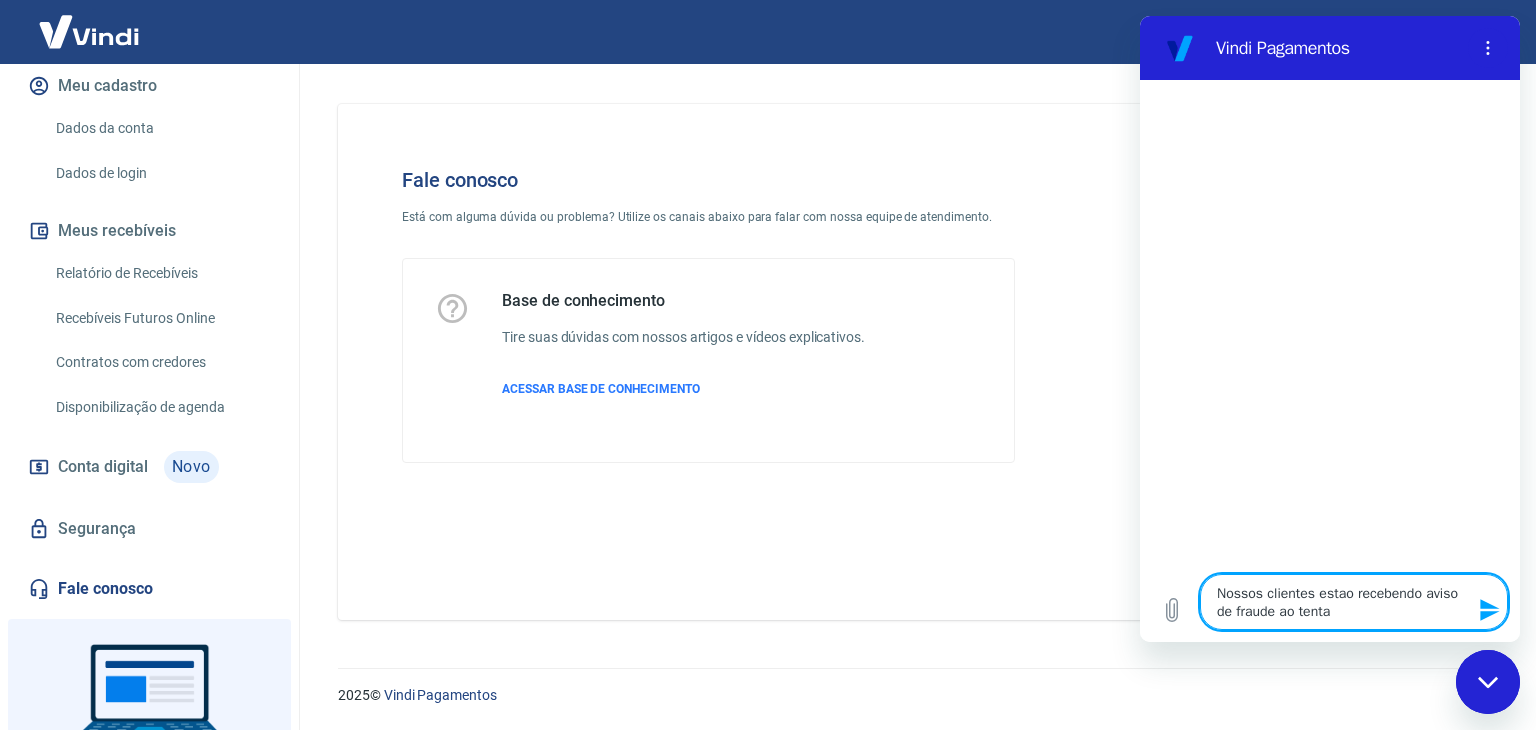 type on "Nossos clientes estao recebendo aviso de fraude ao tentar" 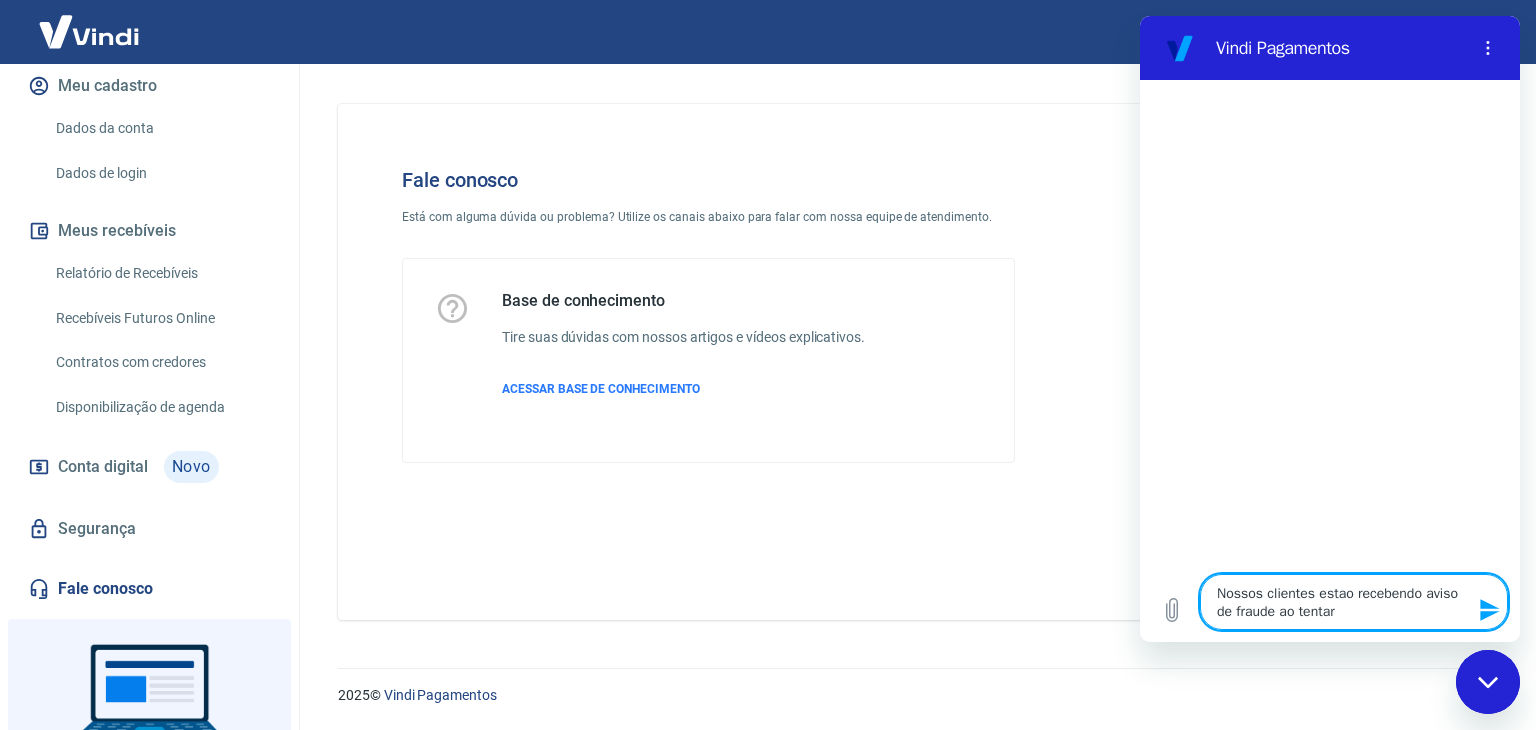 type on "Nossos clientes estao recebendo aviso de fraude ao tentar" 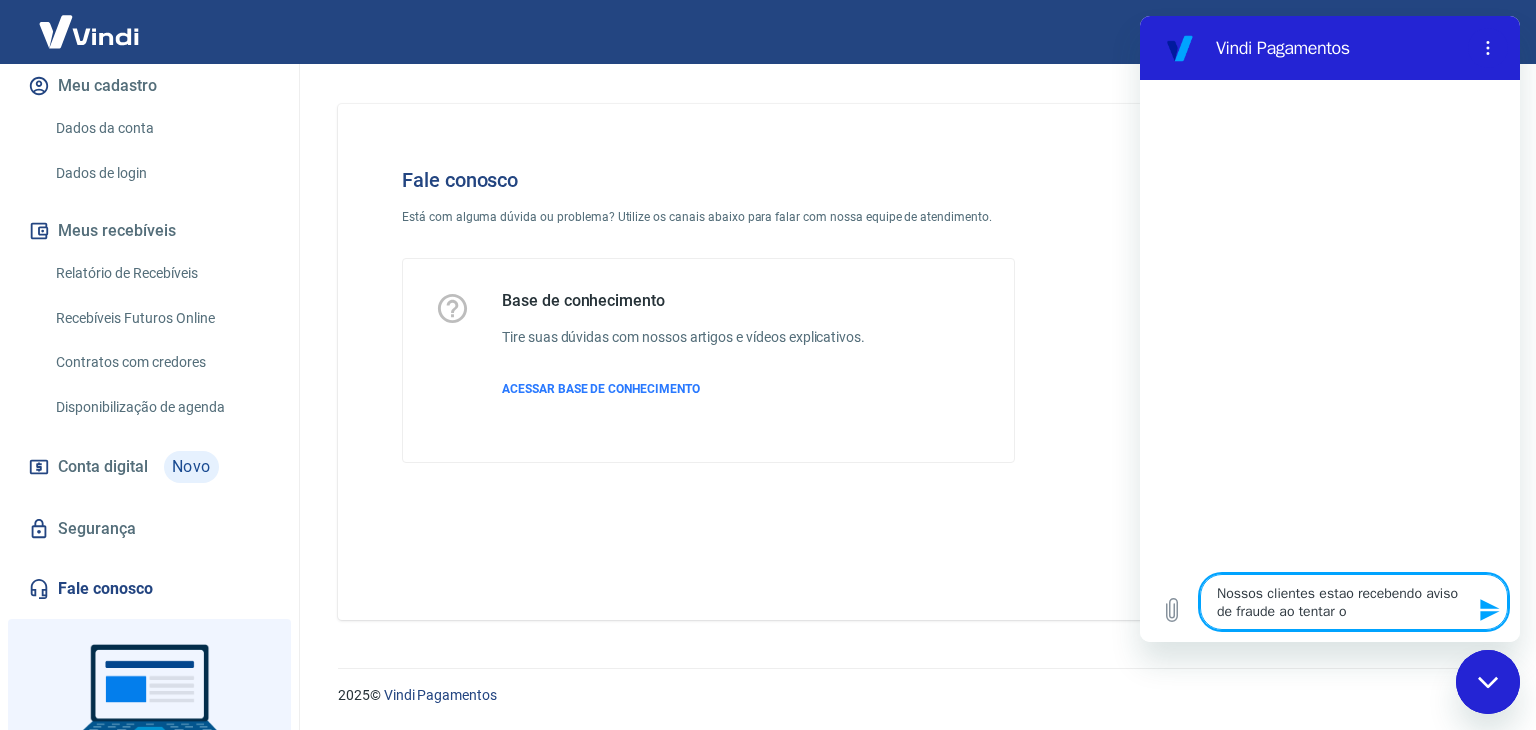 type on "Nossos clientes estao recebendo aviso de fraude ao tentar oa" 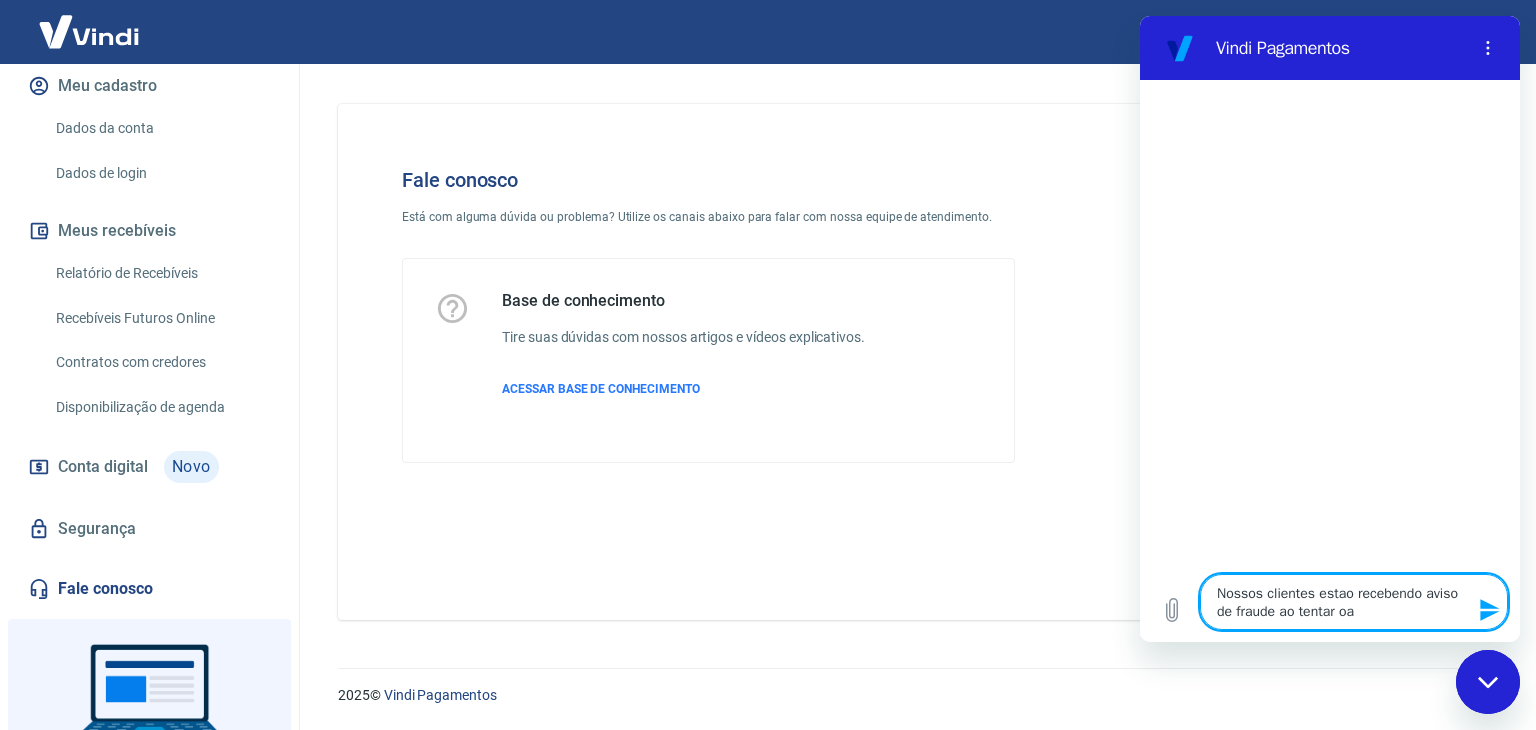 type on "Nossos clientes estao recebendo aviso de fraude ao tentar oag" 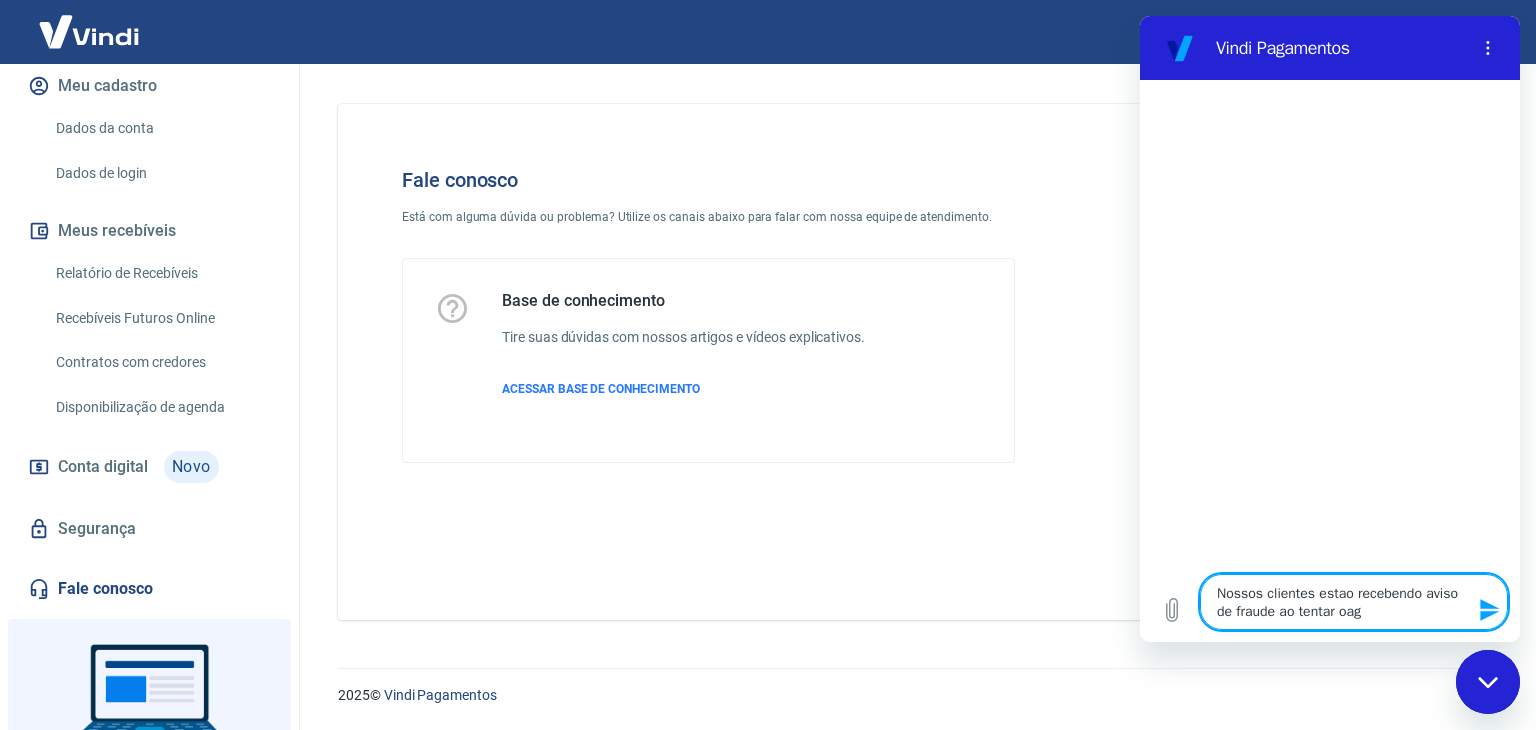 type on "Nossos clientes estao recebendo aviso de fraude ao tentar oa" 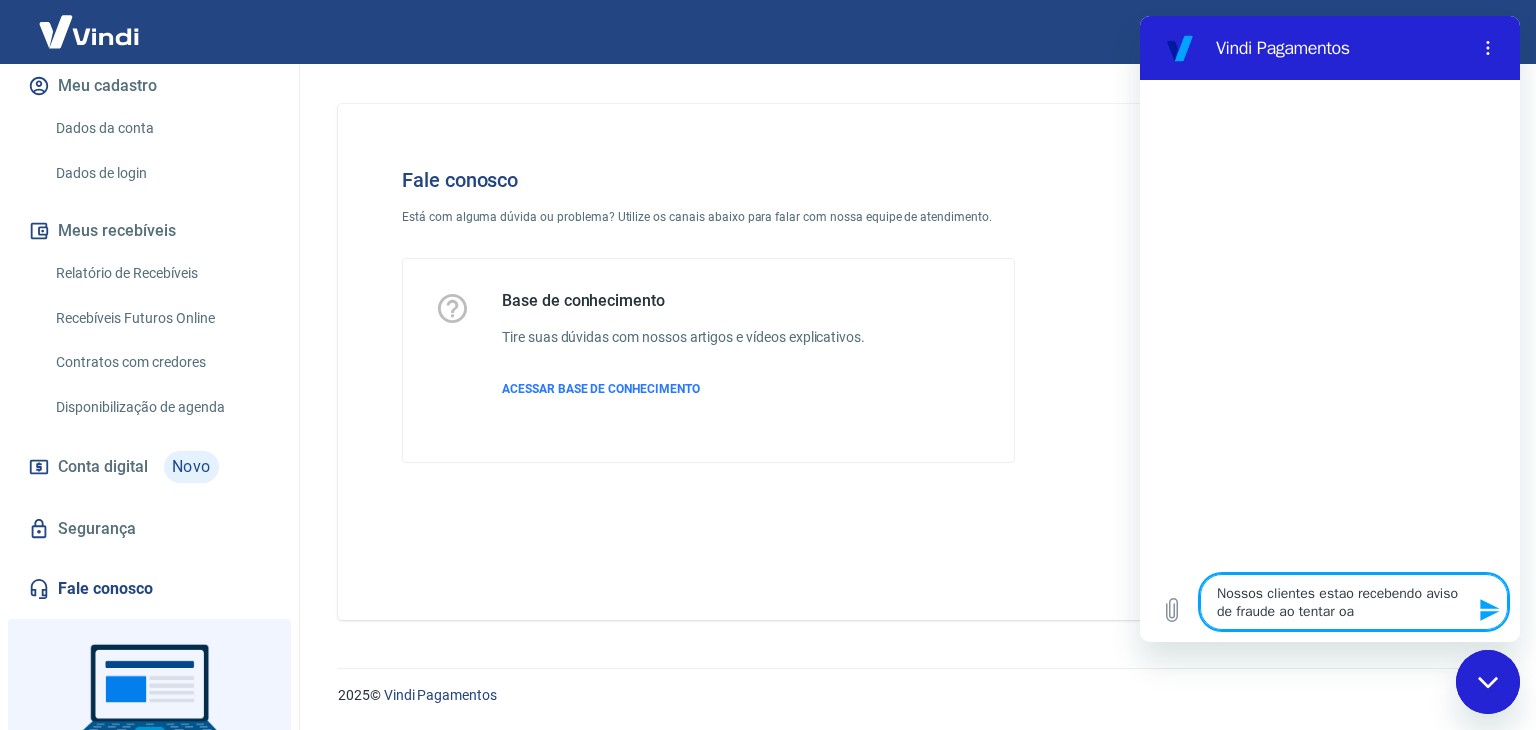 type on "Nossos clientes estao recebendo aviso de fraude ao tentar o" 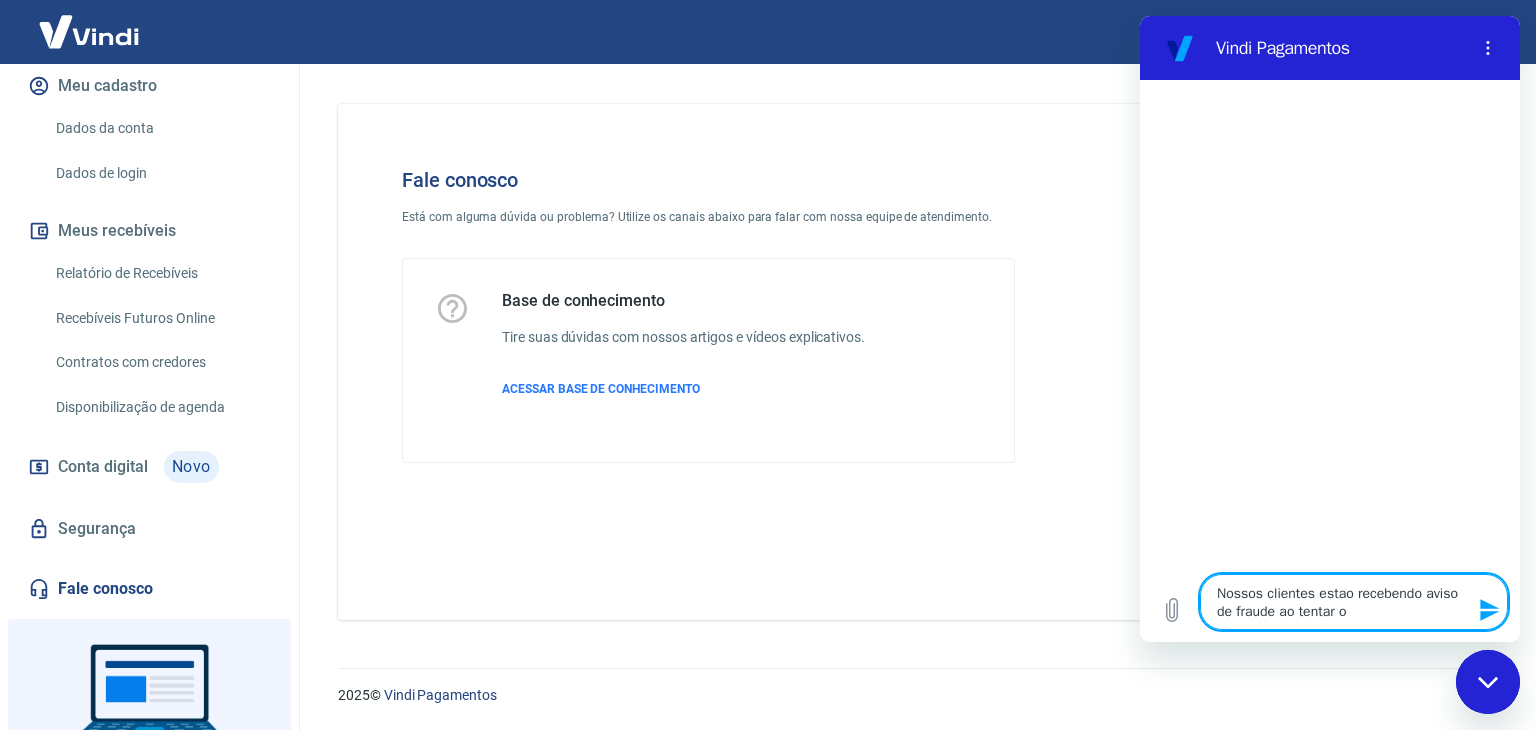 type on "Nossos clientes estao recebendo aviso de fraude ao tentar" 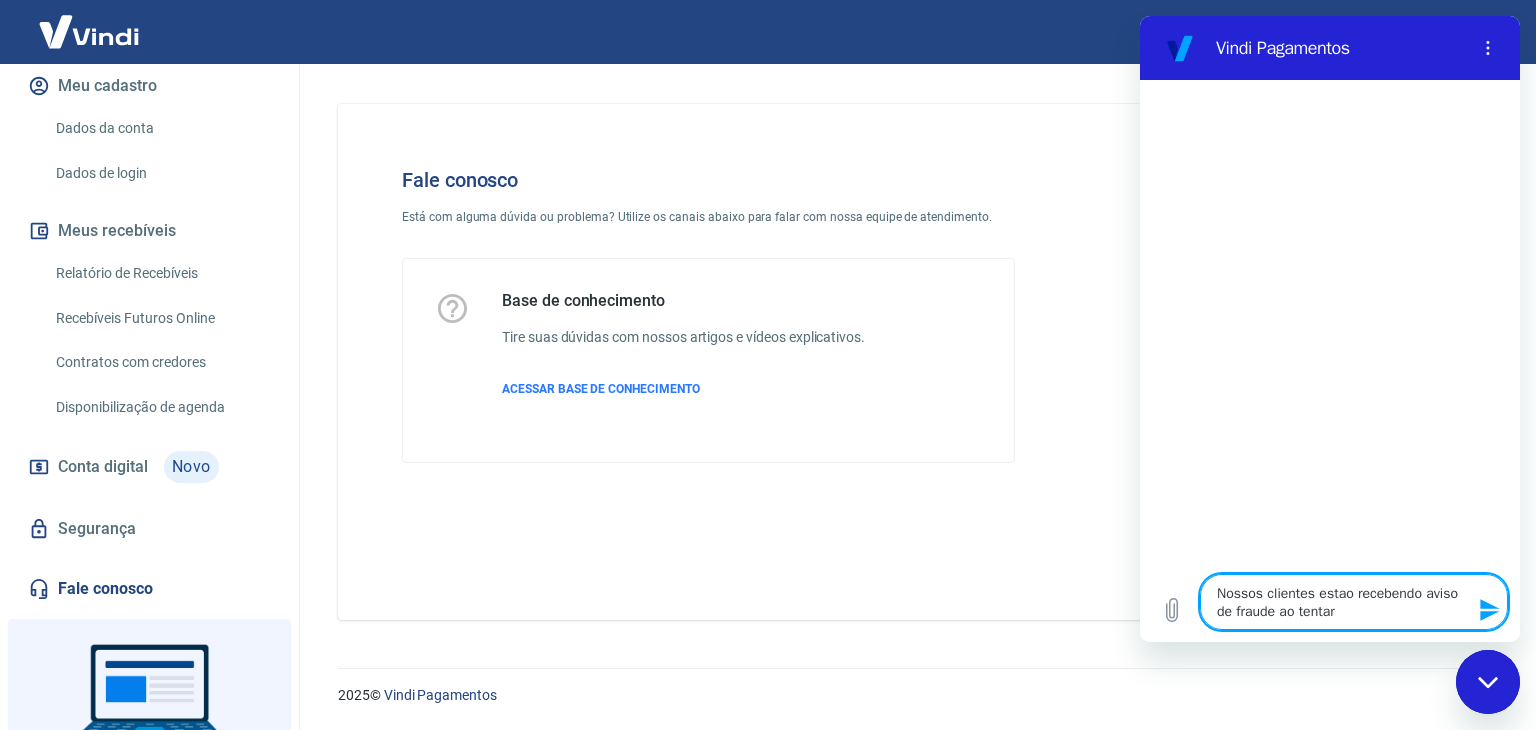 type on "Nossos clientes estao recebendo aviso de fraude ao tentar p" 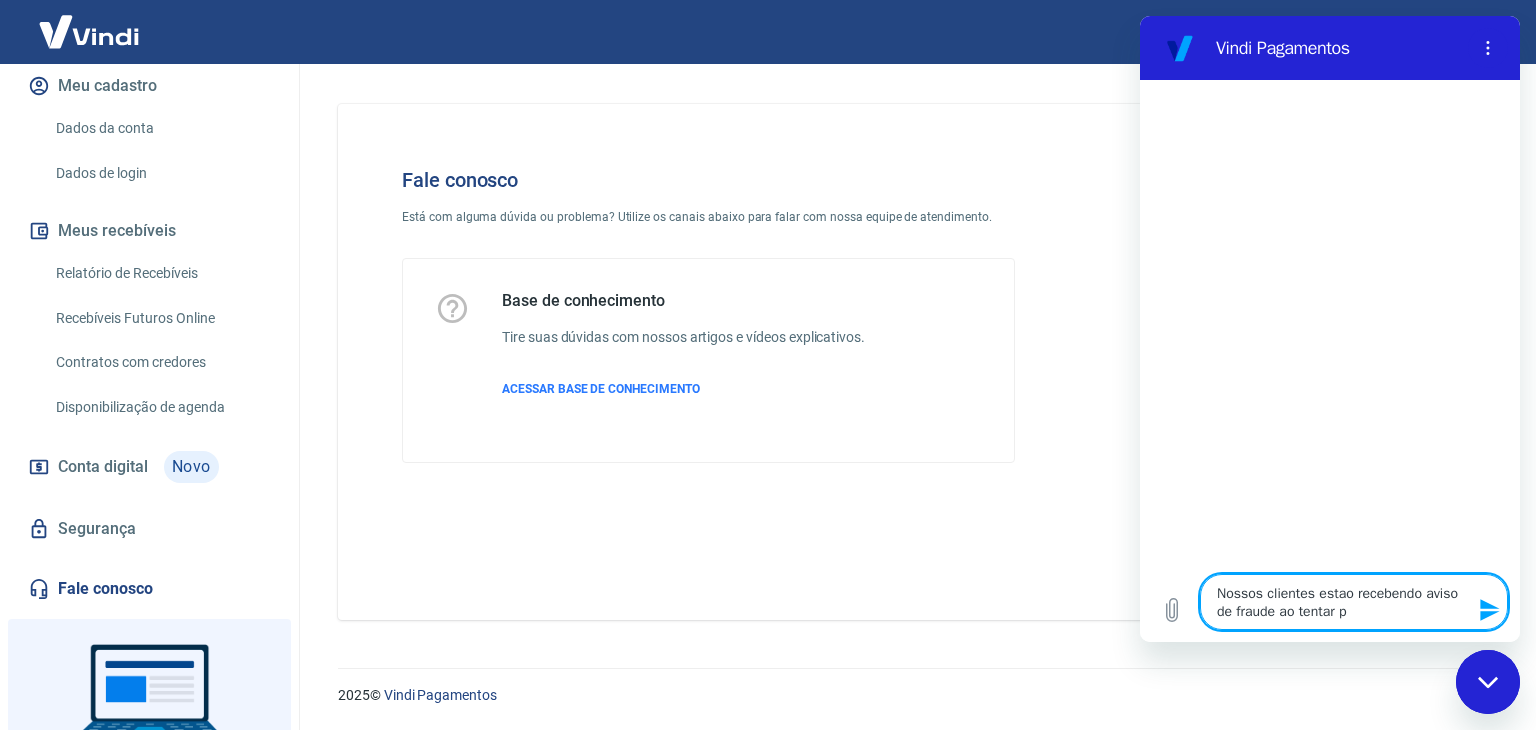 type on "Nossos clientes estao recebendo aviso de fraude ao tentar pa" 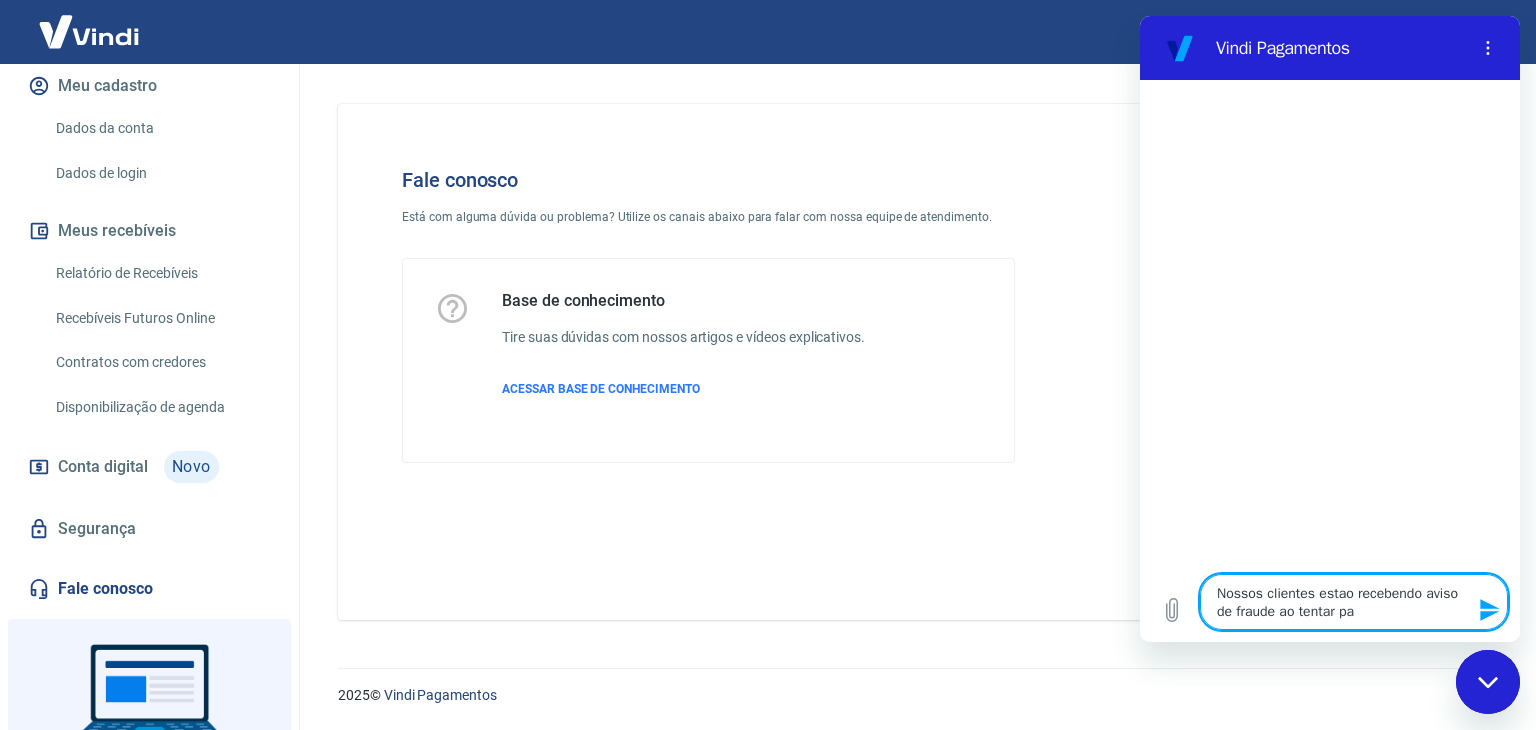 type on "Nossos clientes estao recebendo aviso de fraude ao tentar pag" 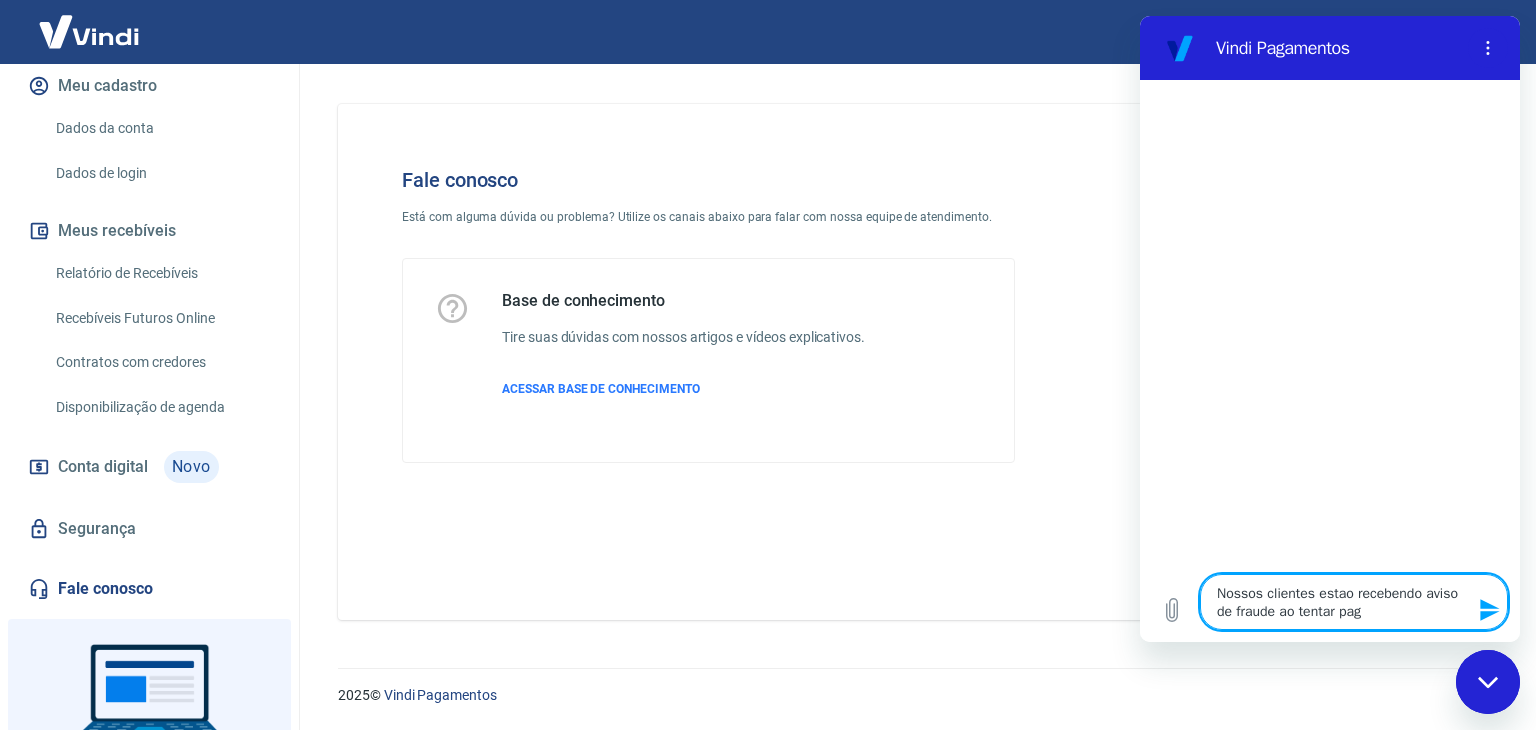 type on "x" 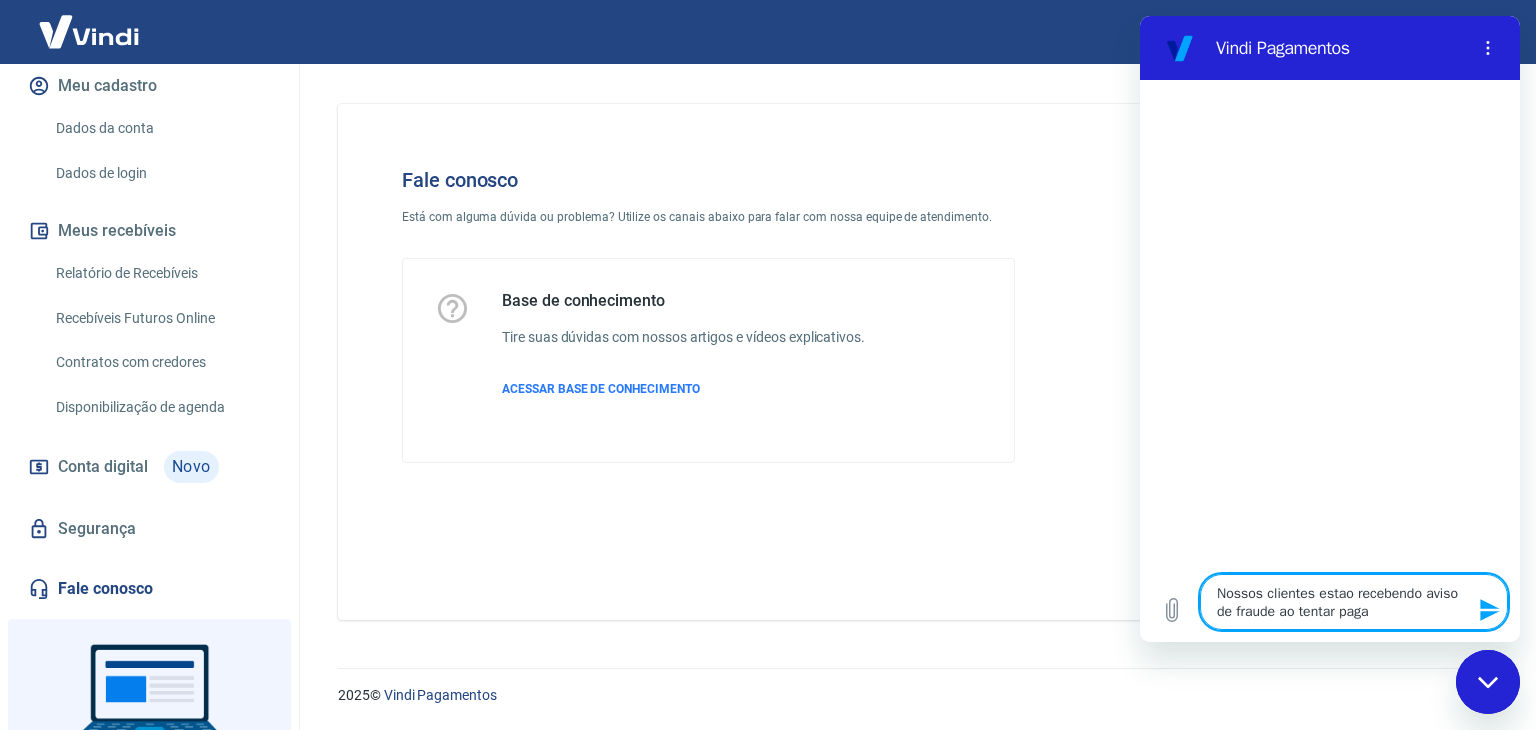 type on "Nossos clientes estao recebendo aviso de fraude ao tentar pagar" 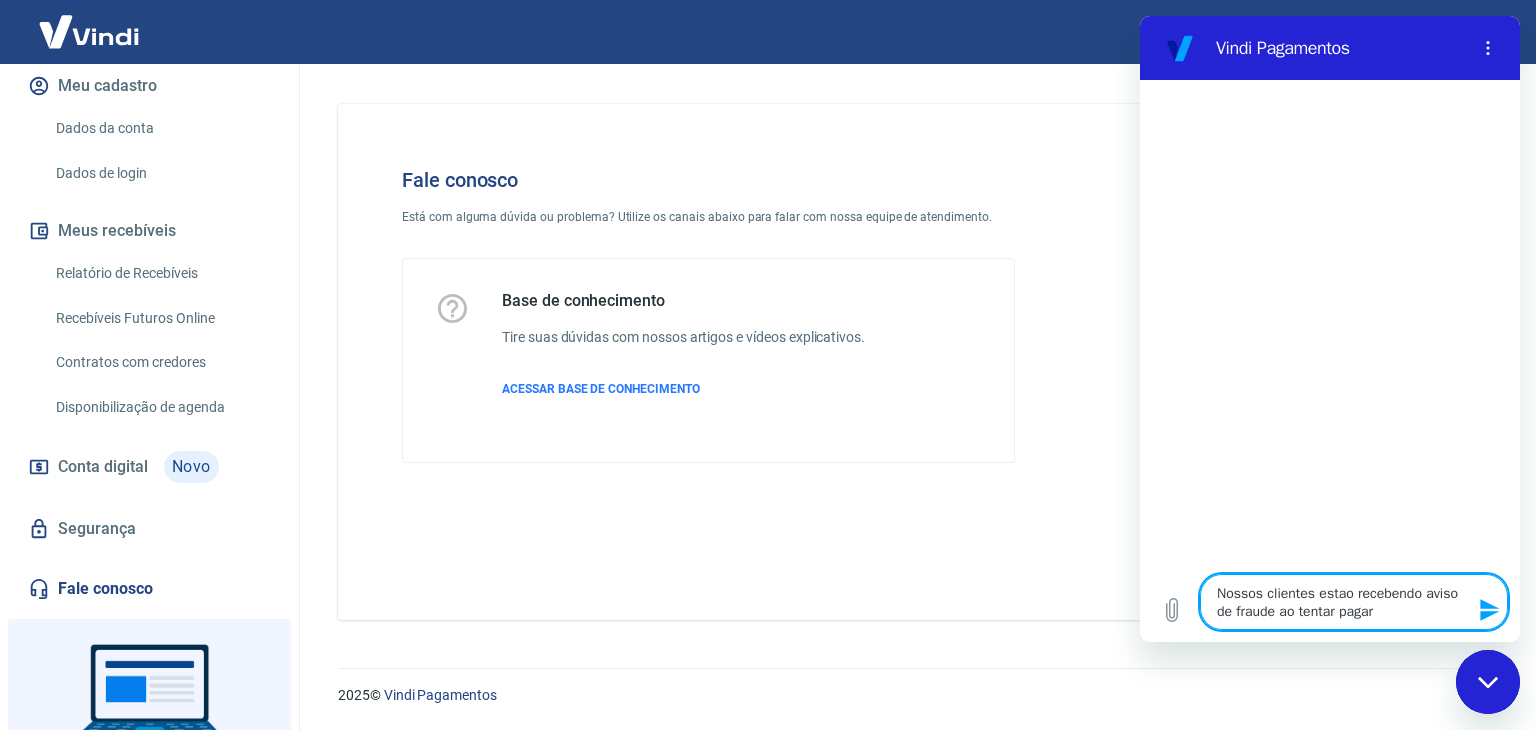 type 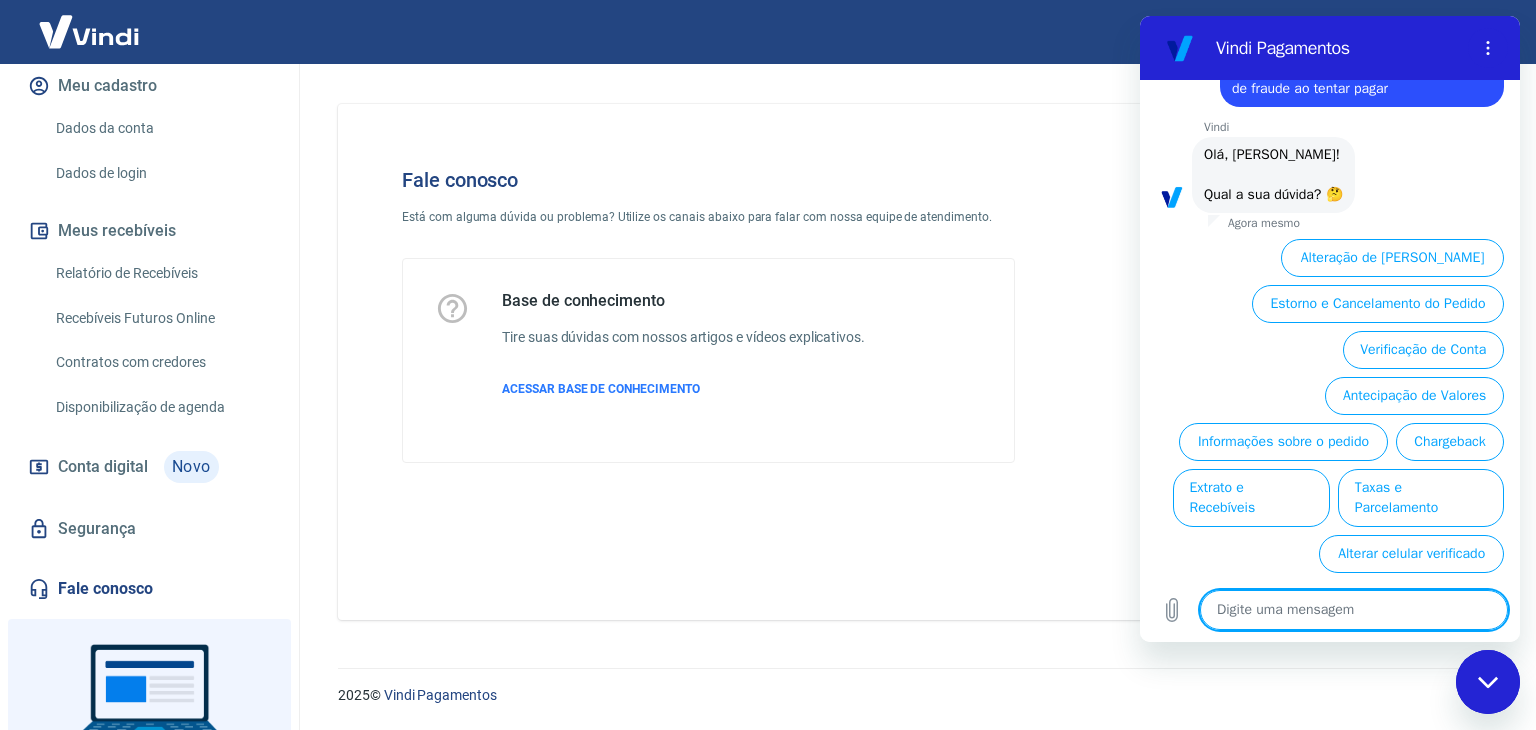 scroll, scrollTop: 112, scrollLeft: 0, axis: vertical 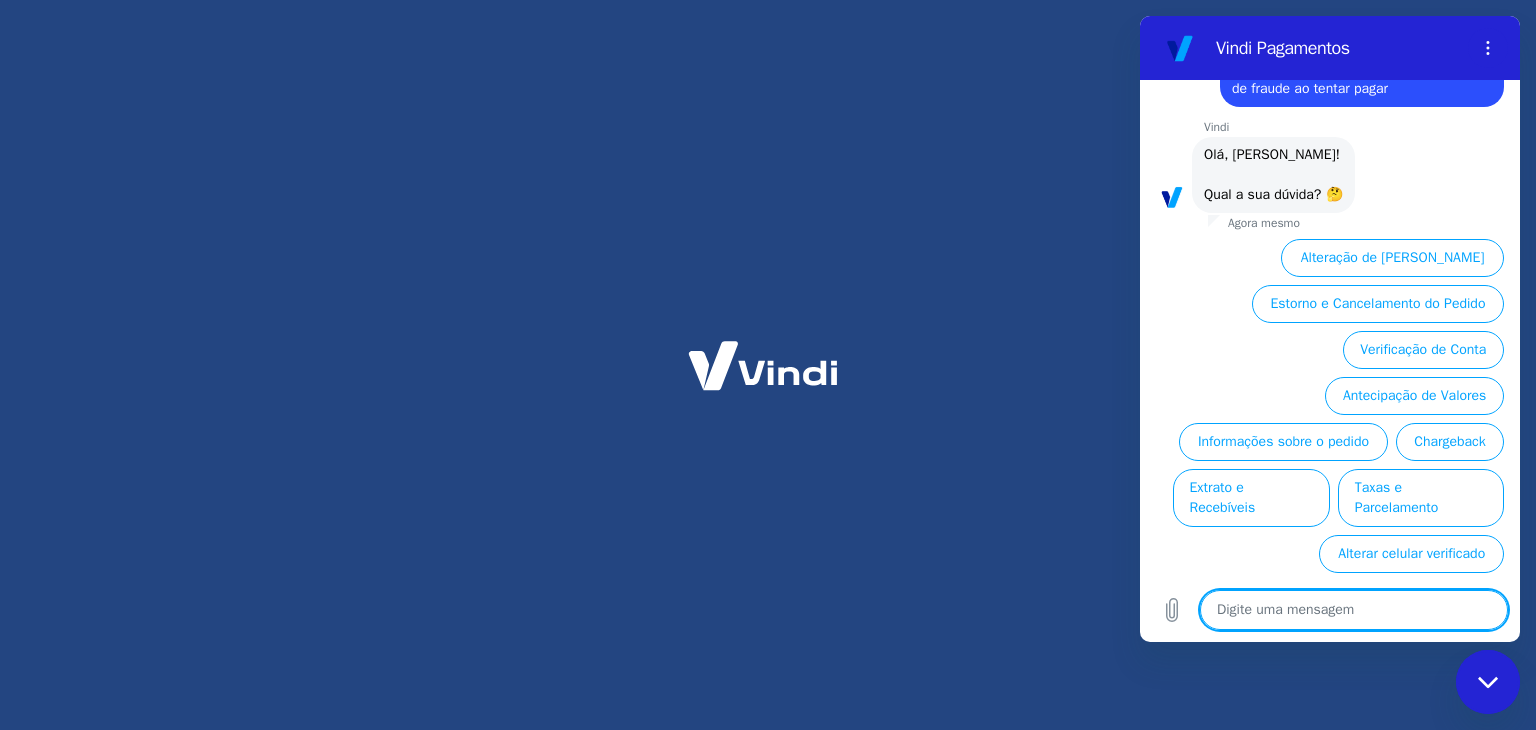 type on "x" 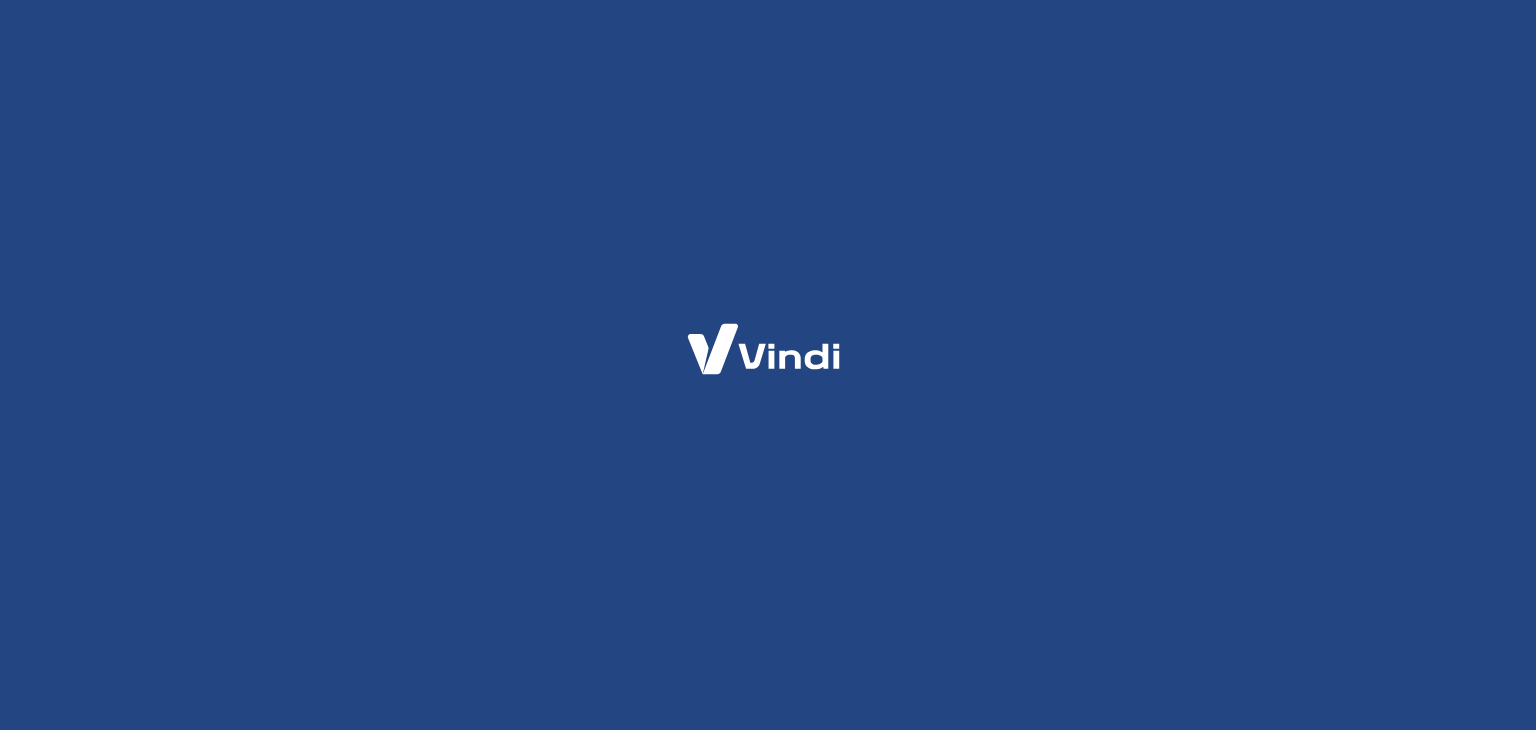 scroll, scrollTop: 0, scrollLeft: 0, axis: both 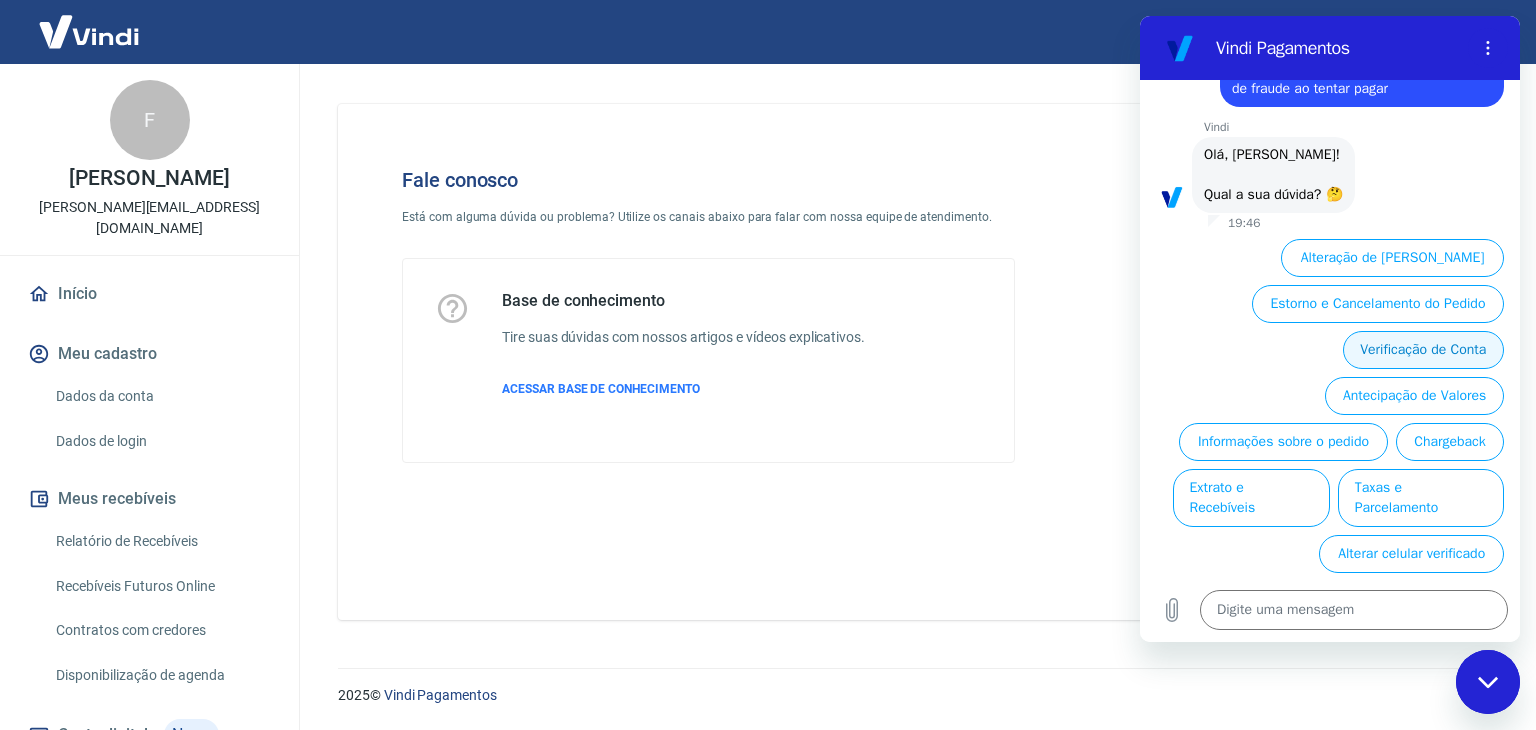 click on "Verificação de Conta" at bounding box center [1423, 350] 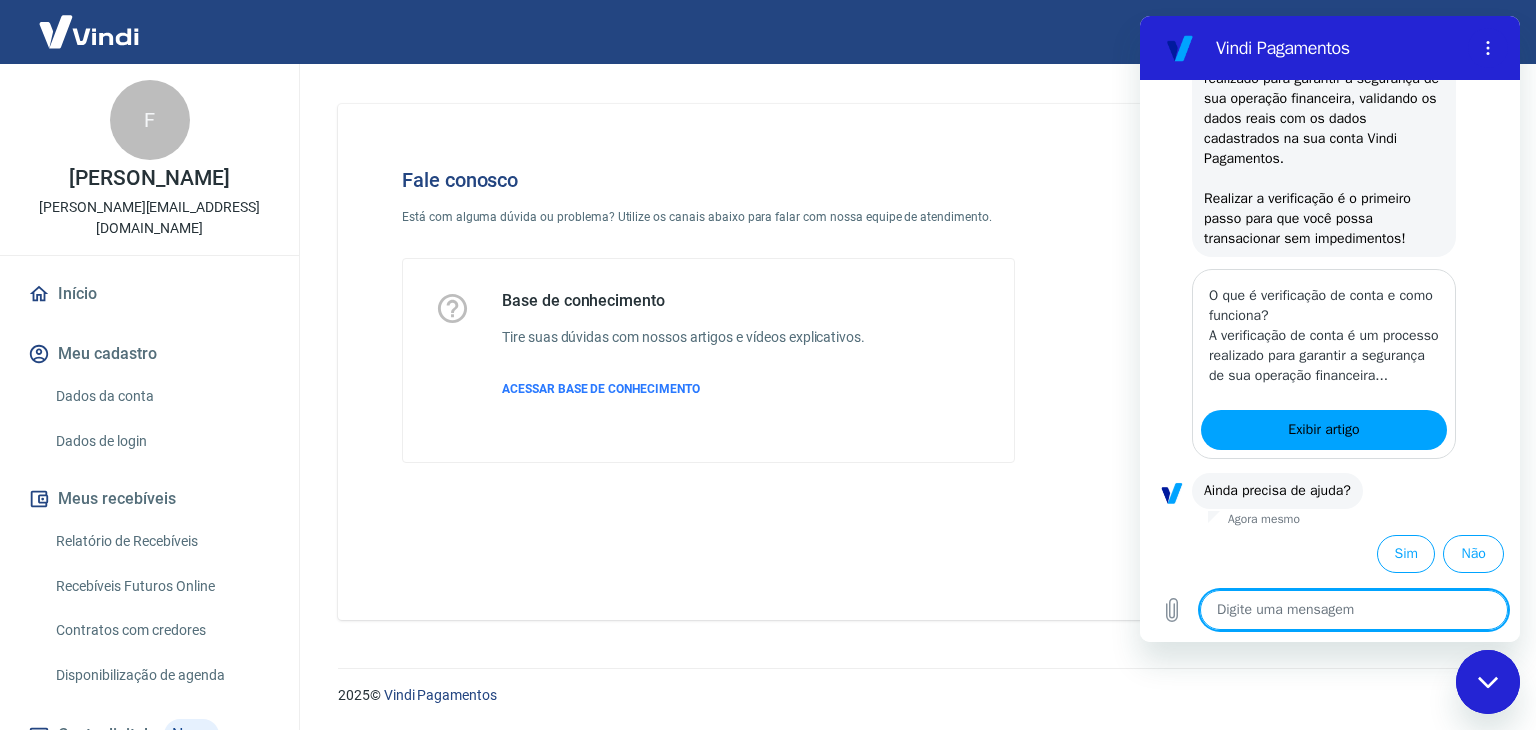 scroll, scrollTop: 358, scrollLeft: 0, axis: vertical 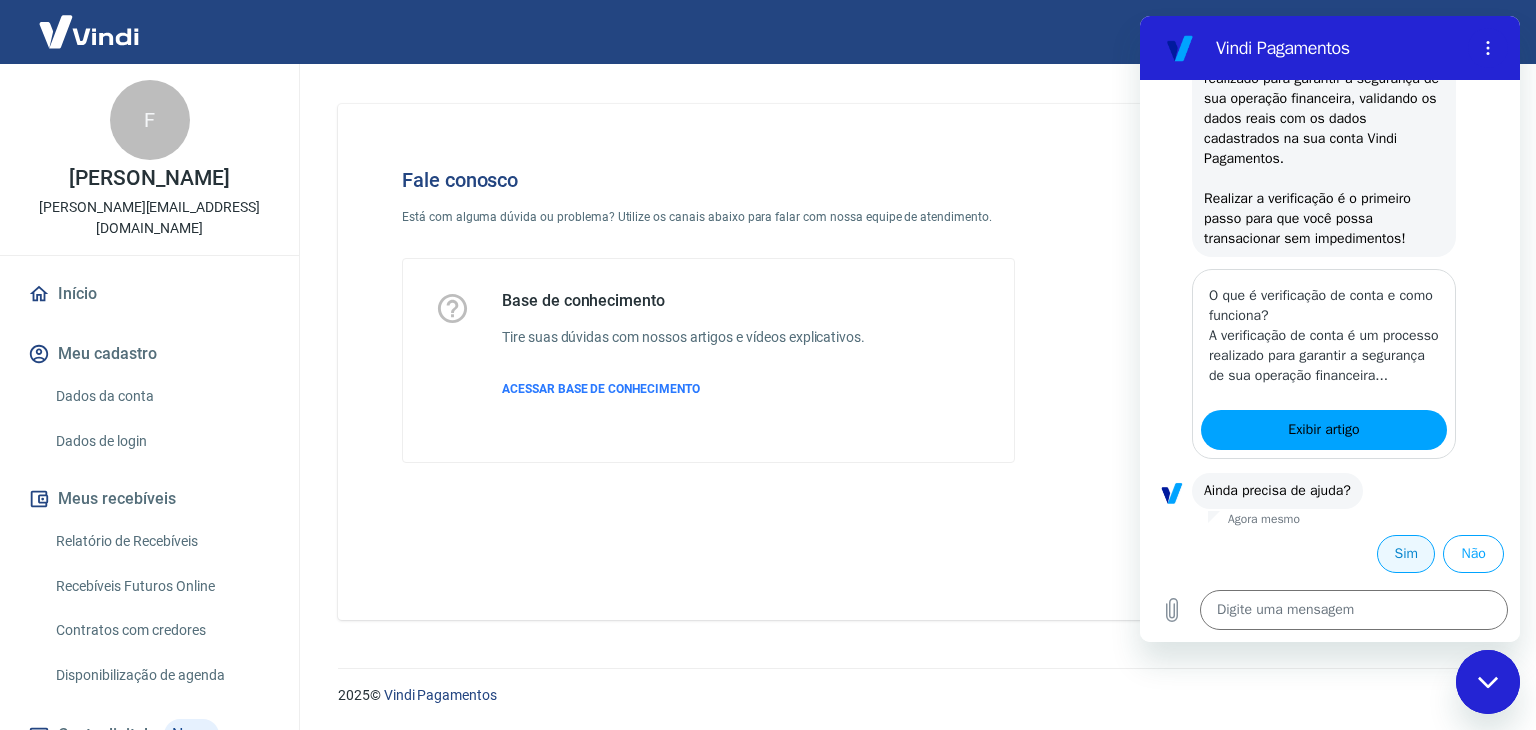 click on "Sim" at bounding box center [1406, 554] 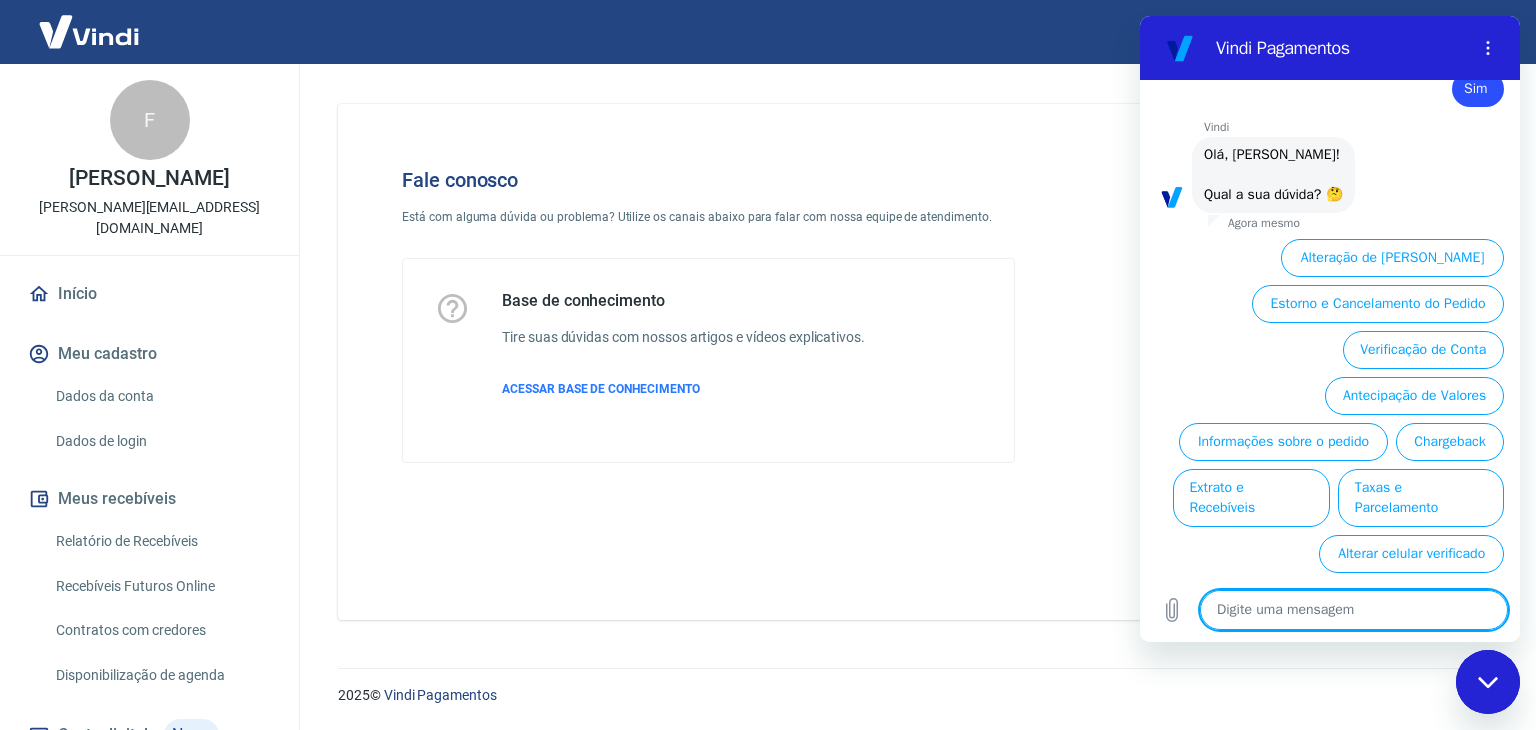 scroll, scrollTop: 852, scrollLeft: 0, axis: vertical 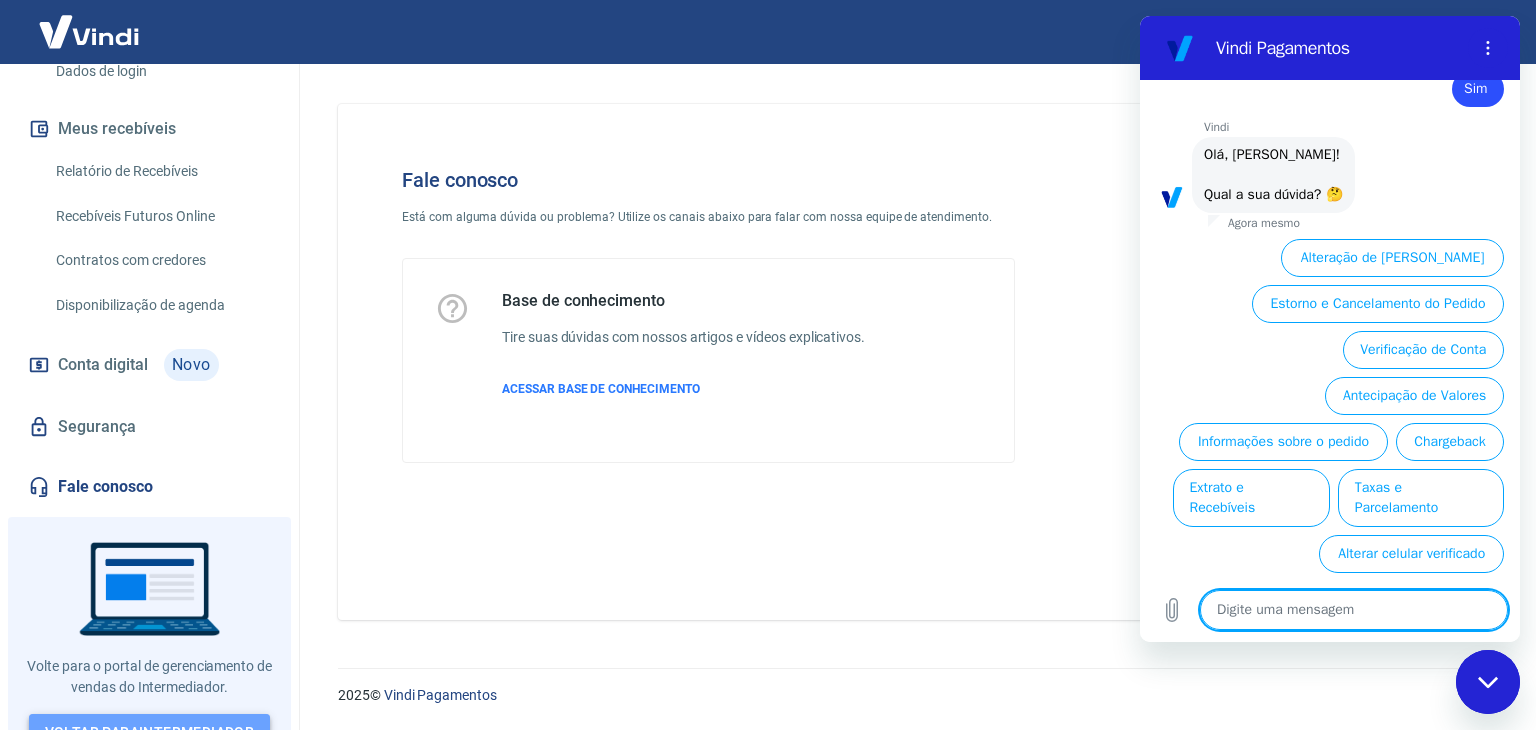 click on "Voltar para  Intermediador" at bounding box center [150, 732] 